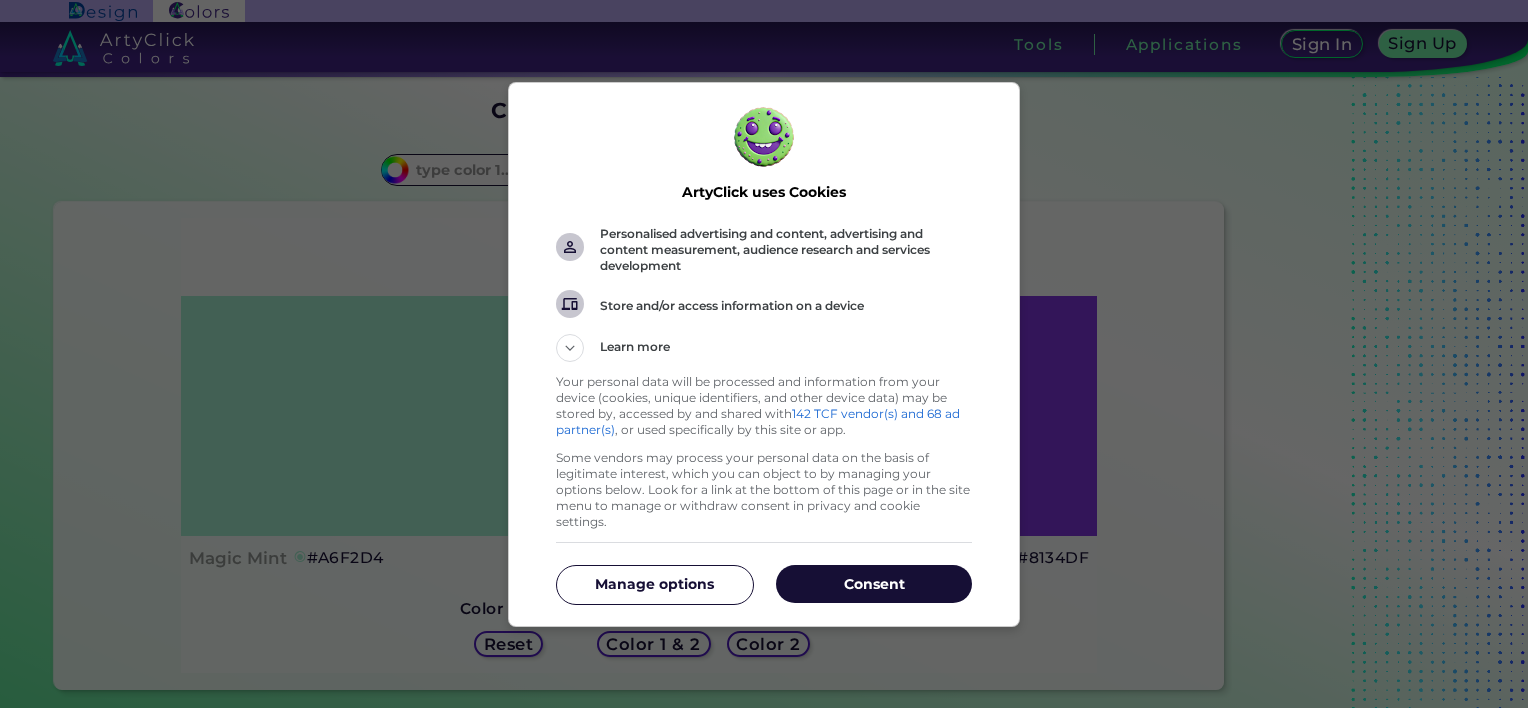 scroll, scrollTop: 0, scrollLeft: 0, axis: both 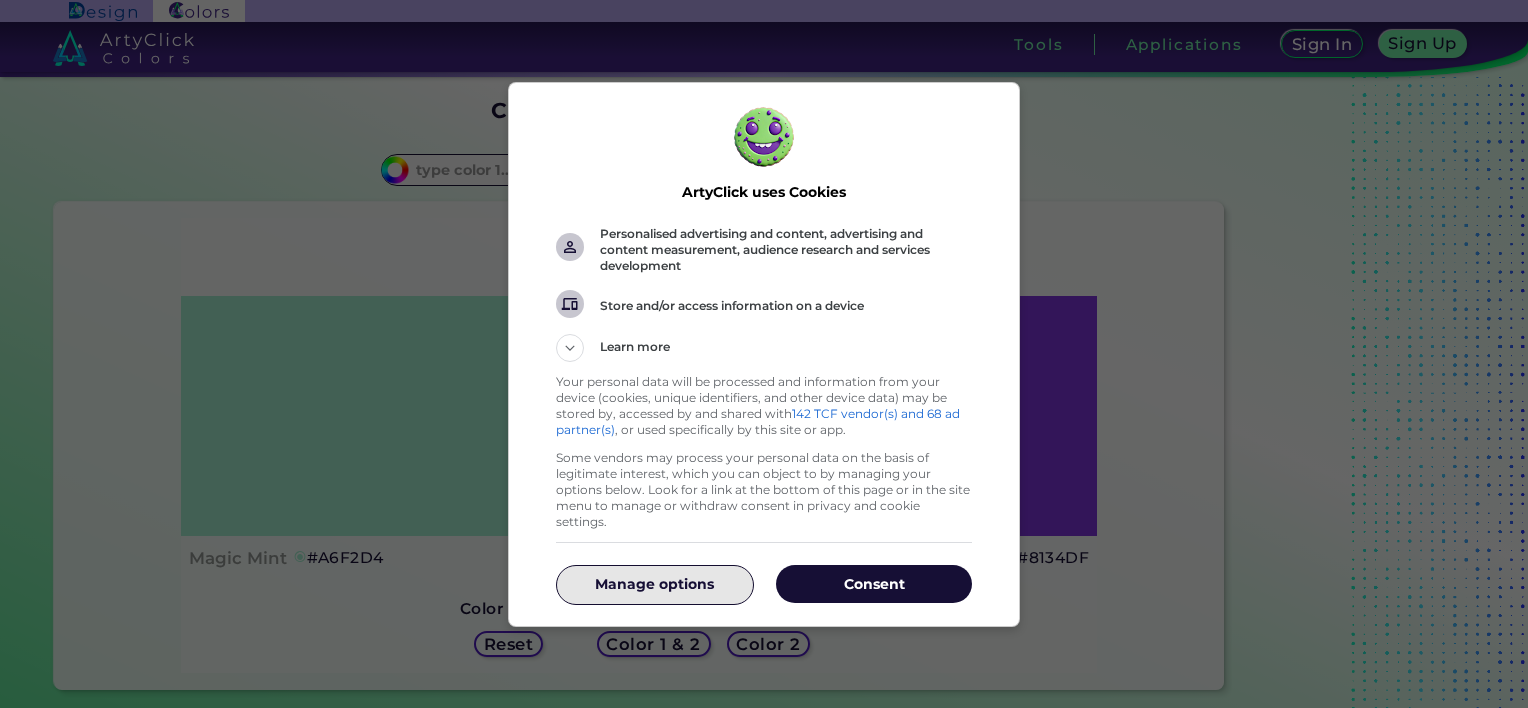 click on "Manage options" at bounding box center (654, 584) 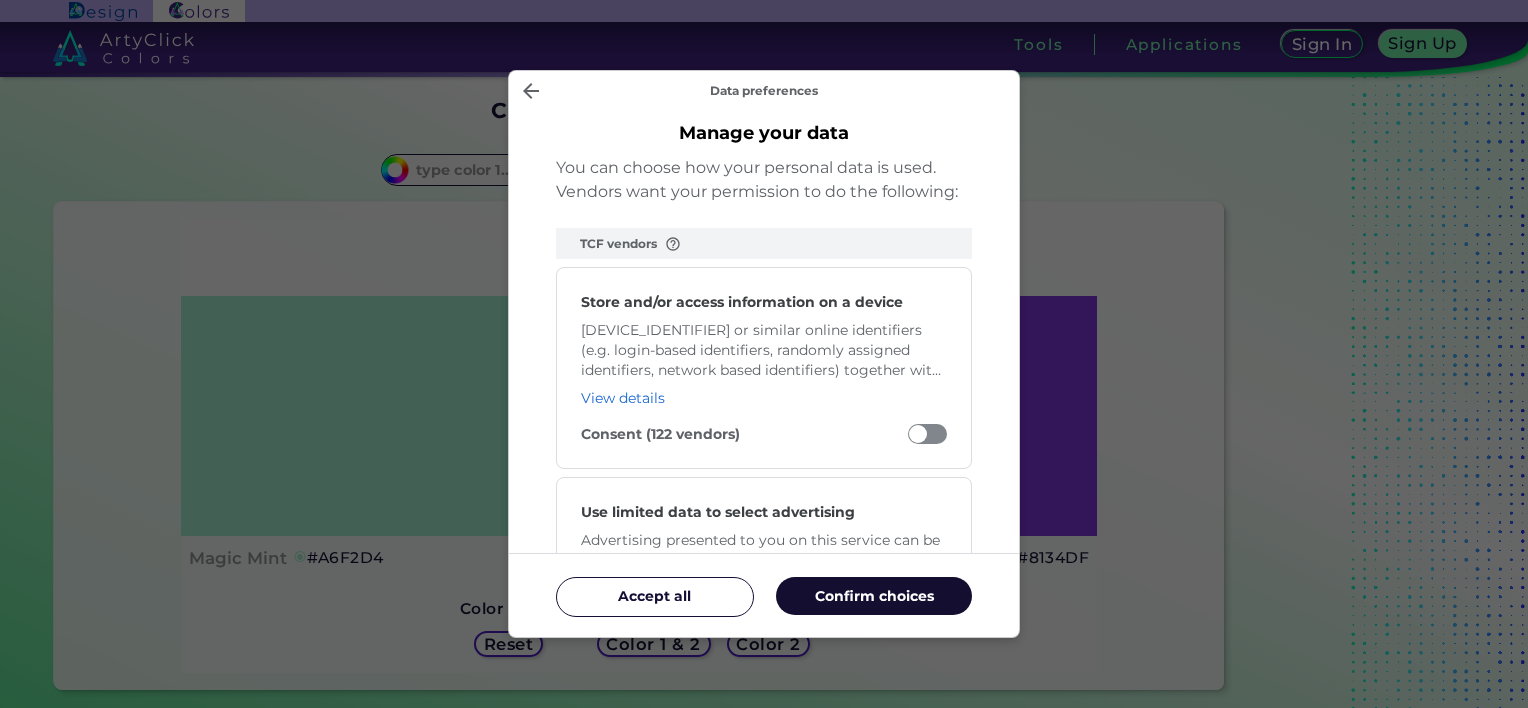 click on "Confirm choices" at bounding box center (874, 596) 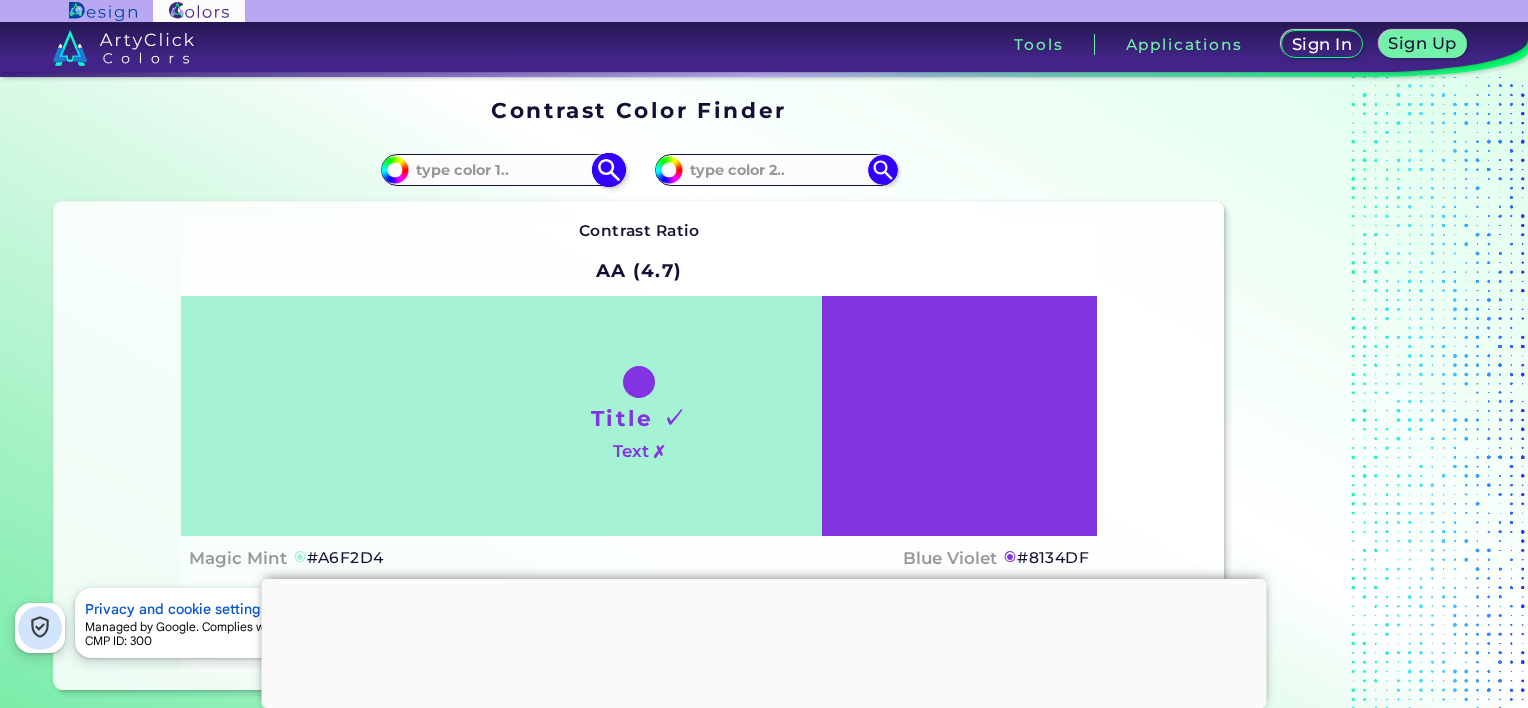 click at bounding box center [502, 169] 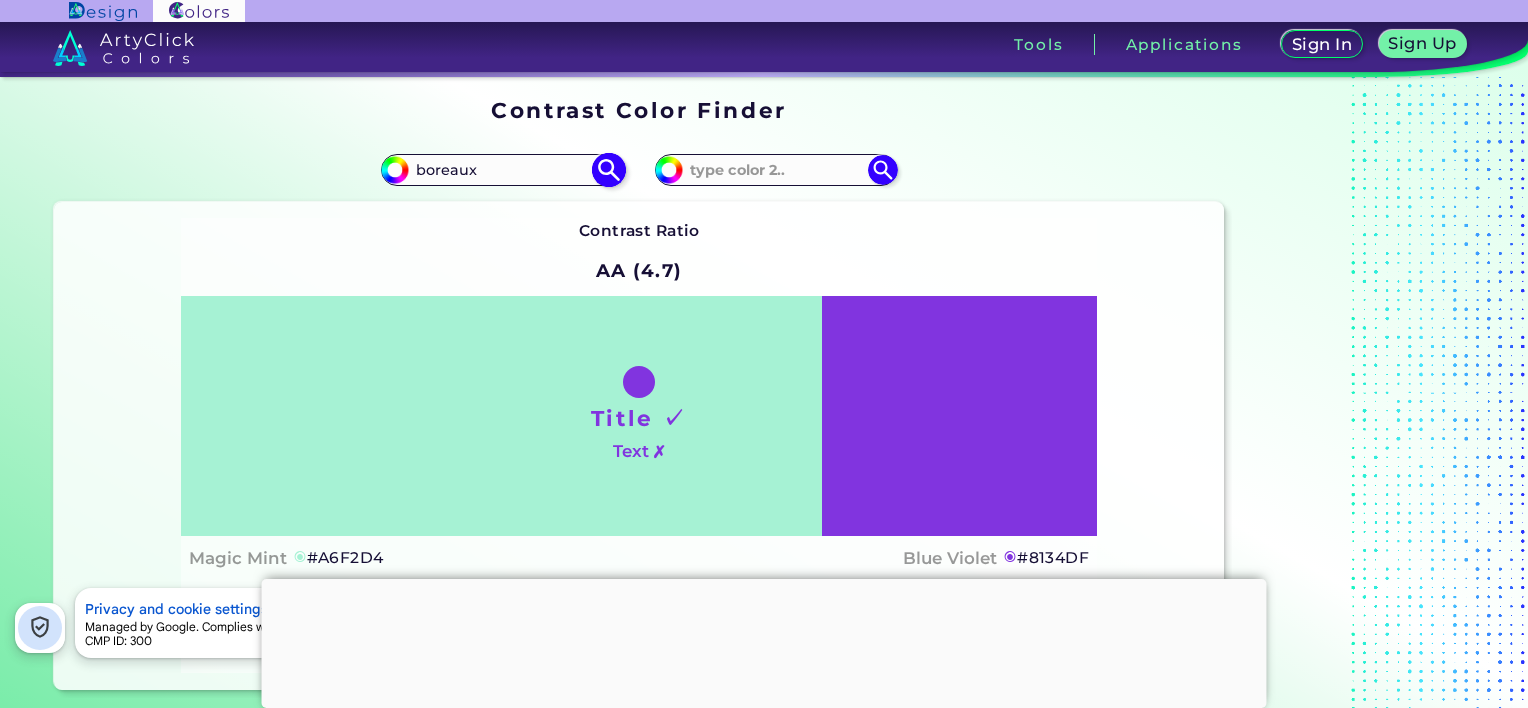click at bounding box center (608, 169) 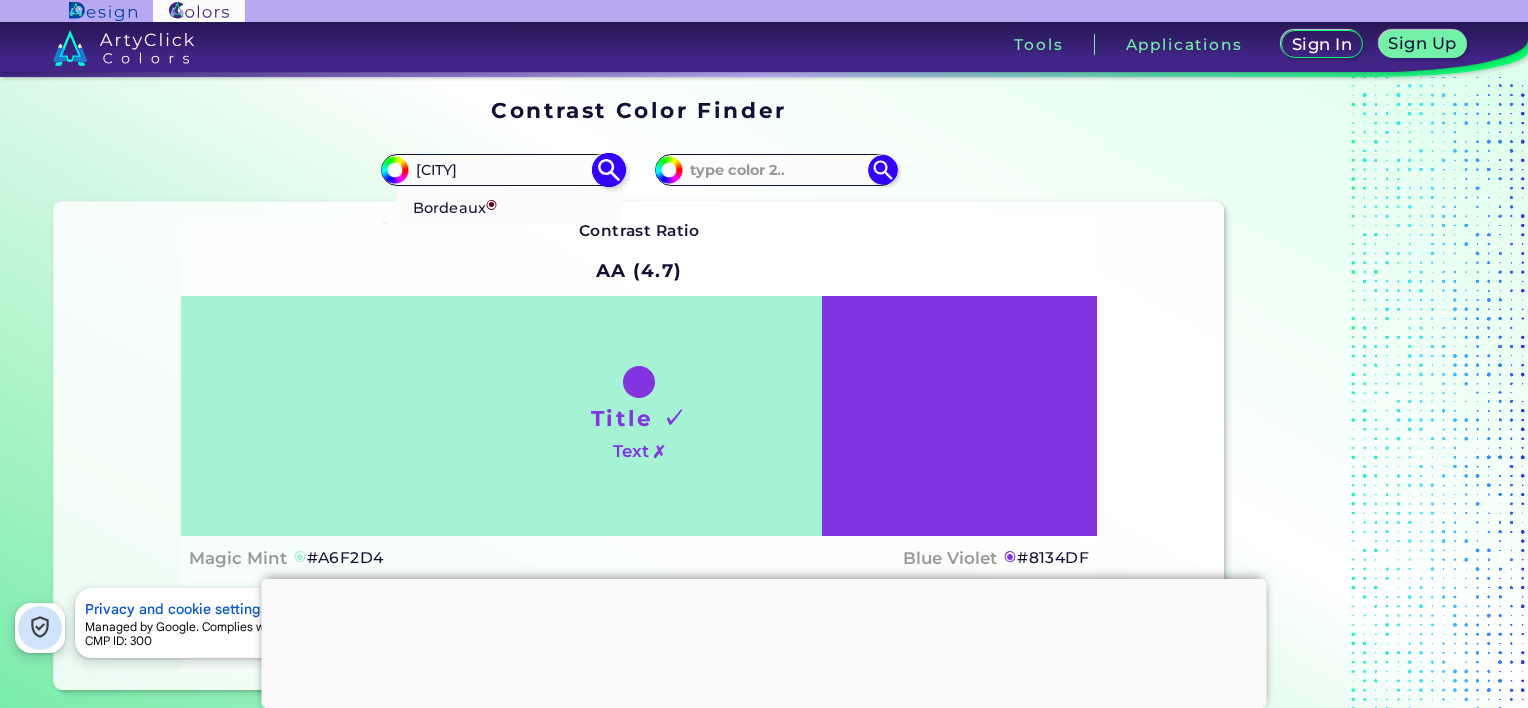 type on "[CITY]" 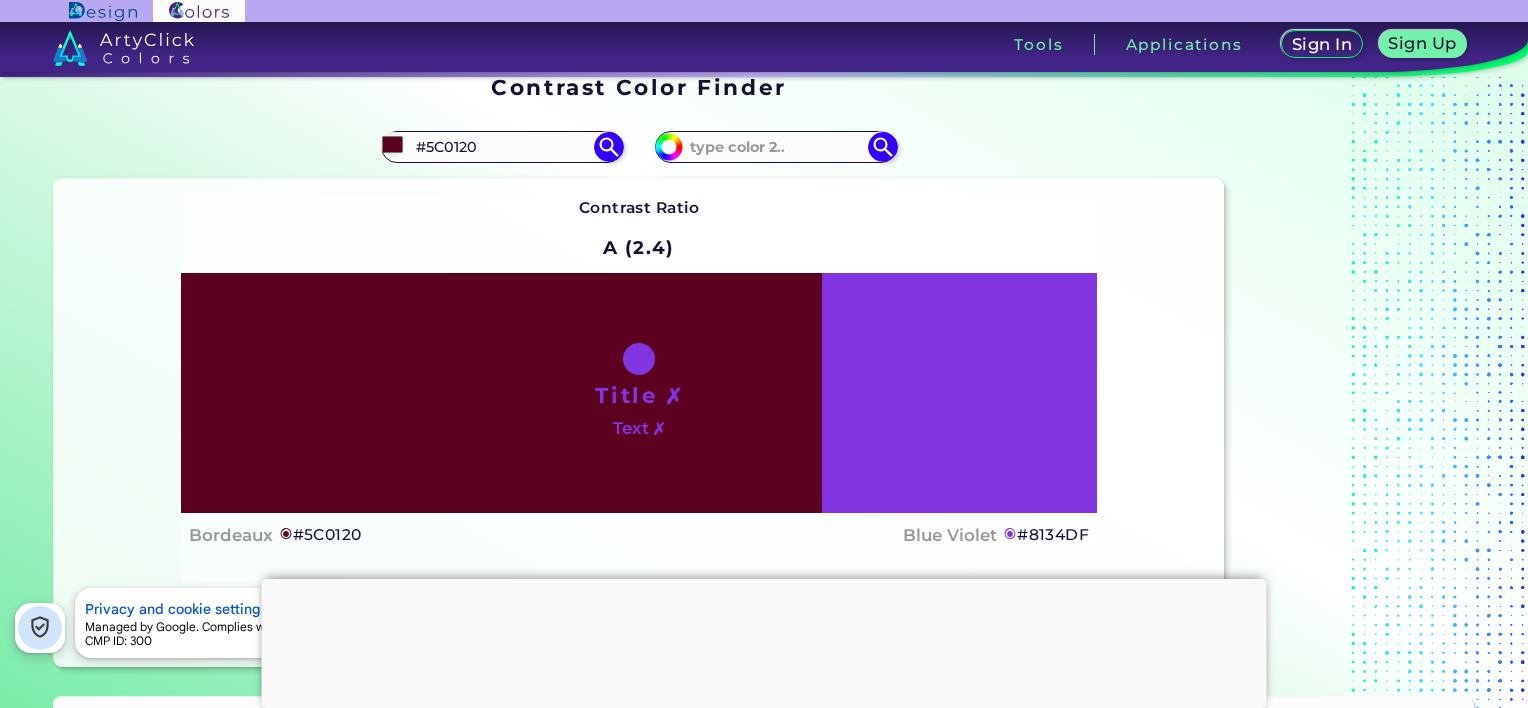 scroll, scrollTop: 0, scrollLeft: 0, axis: both 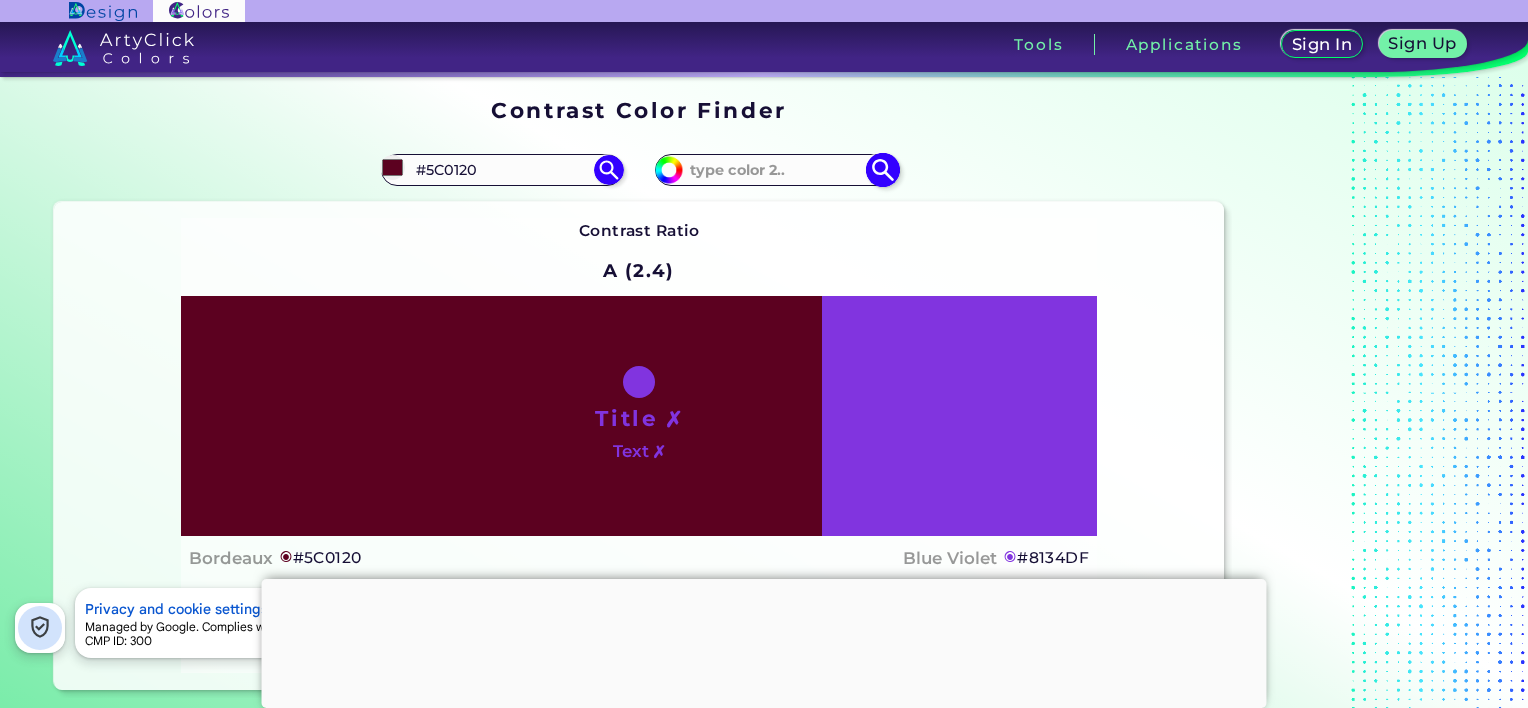 click at bounding box center (882, 169) 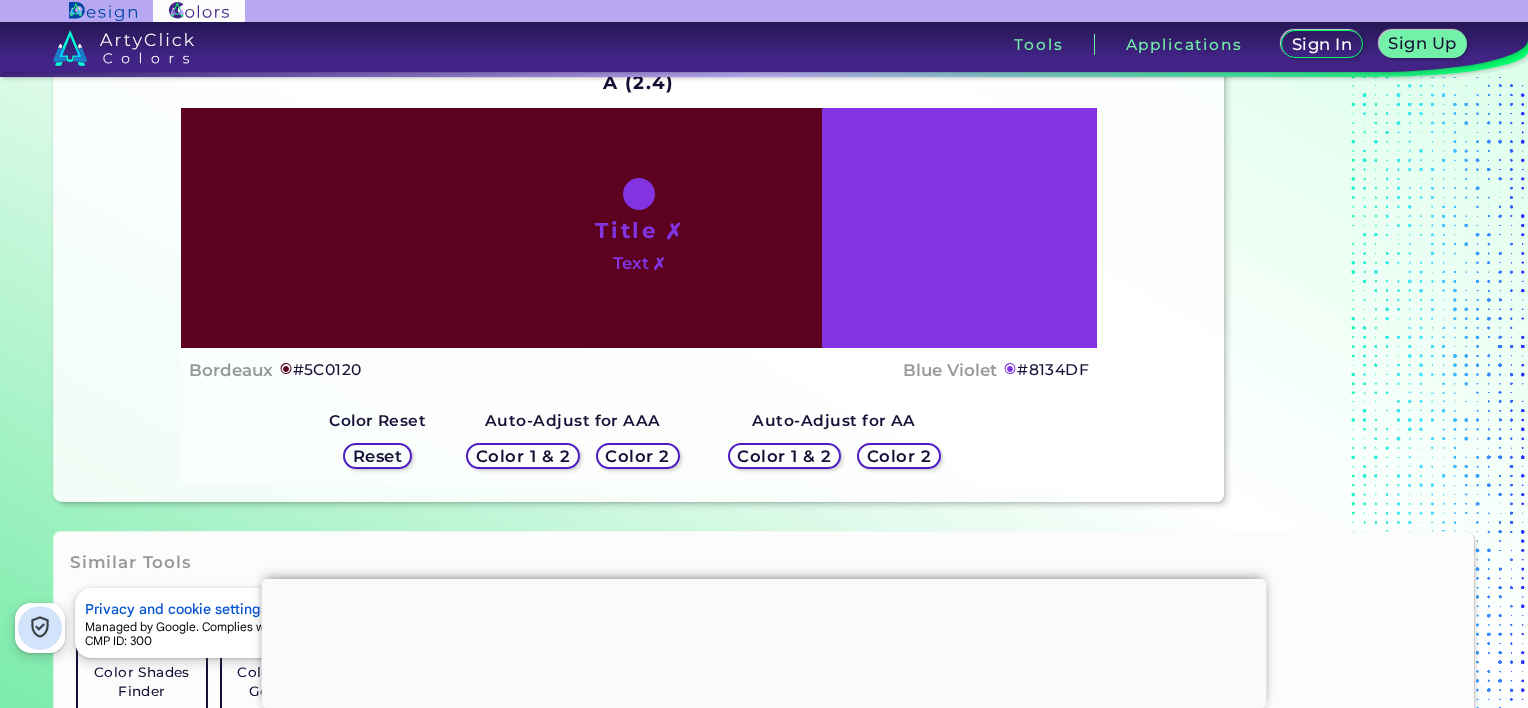 scroll, scrollTop: 222, scrollLeft: 0, axis: vertical 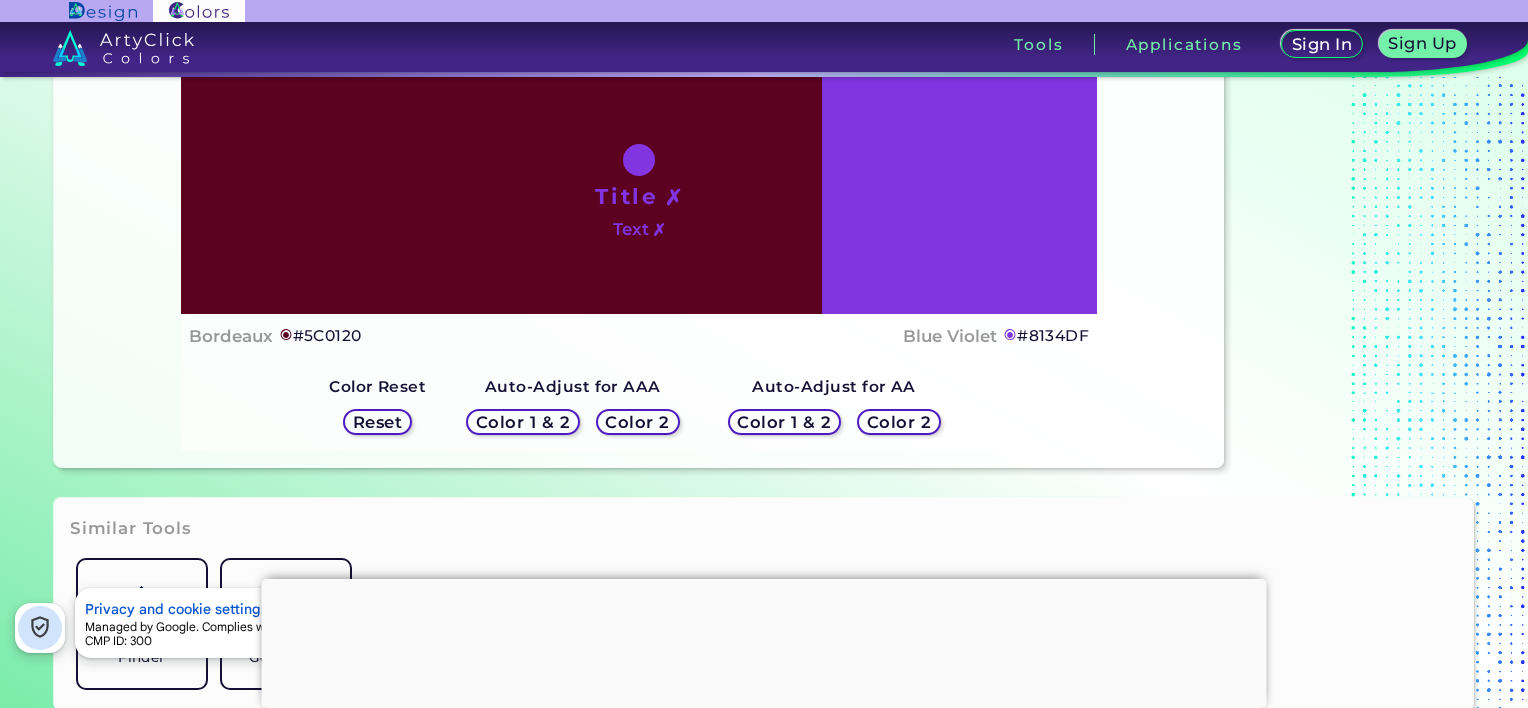 click on "Color 2" at bounding box center (637, 422) 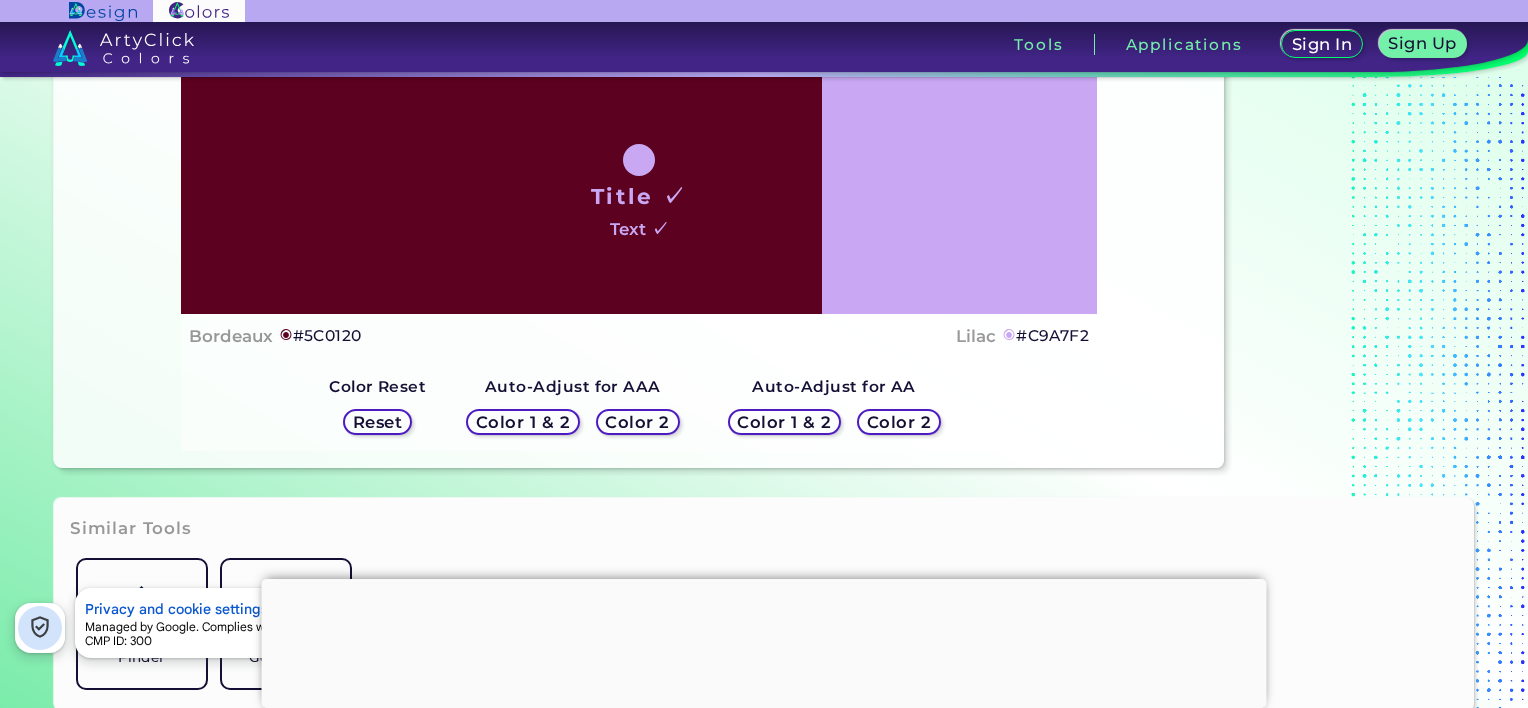click on "Color 2" at bounding box center [899, 421] 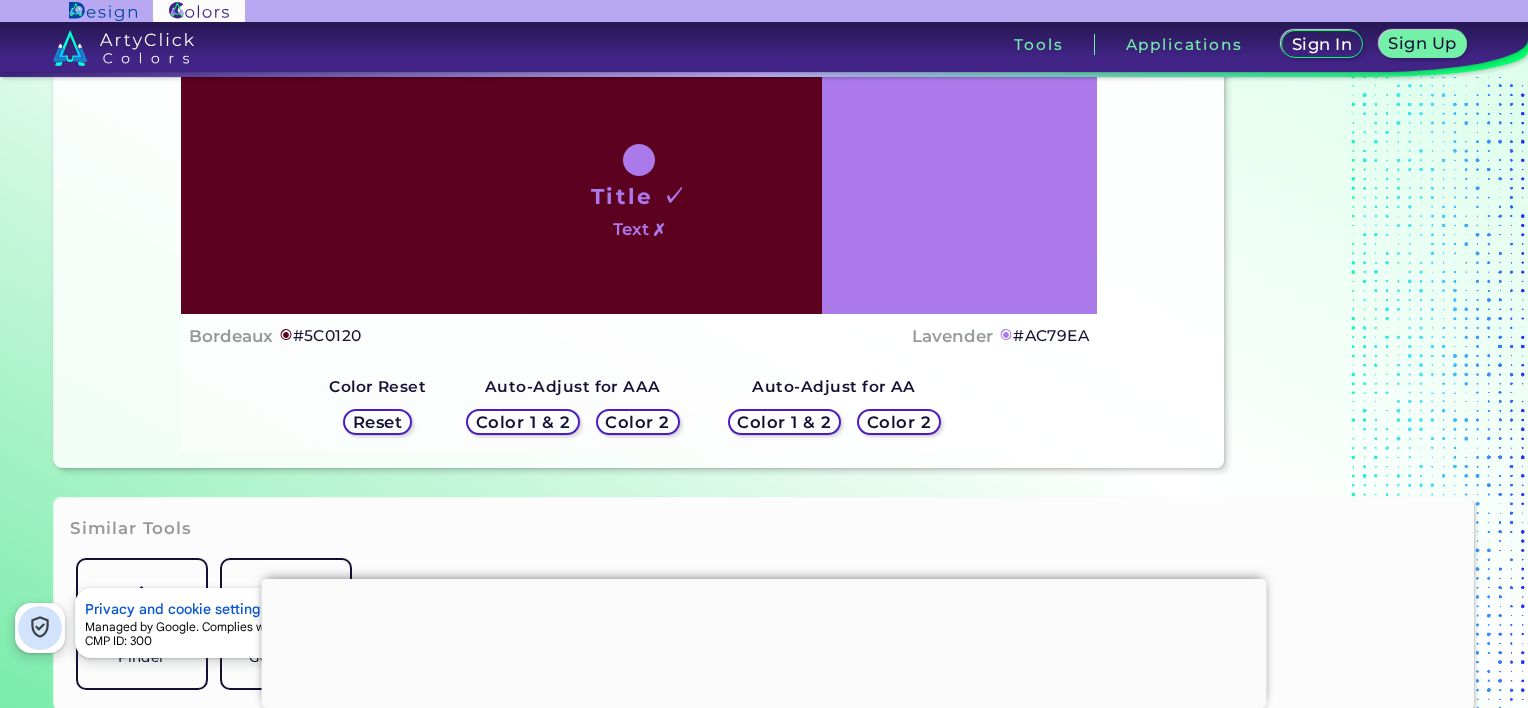 click on "Color 2" at bounding box center [637, 422] 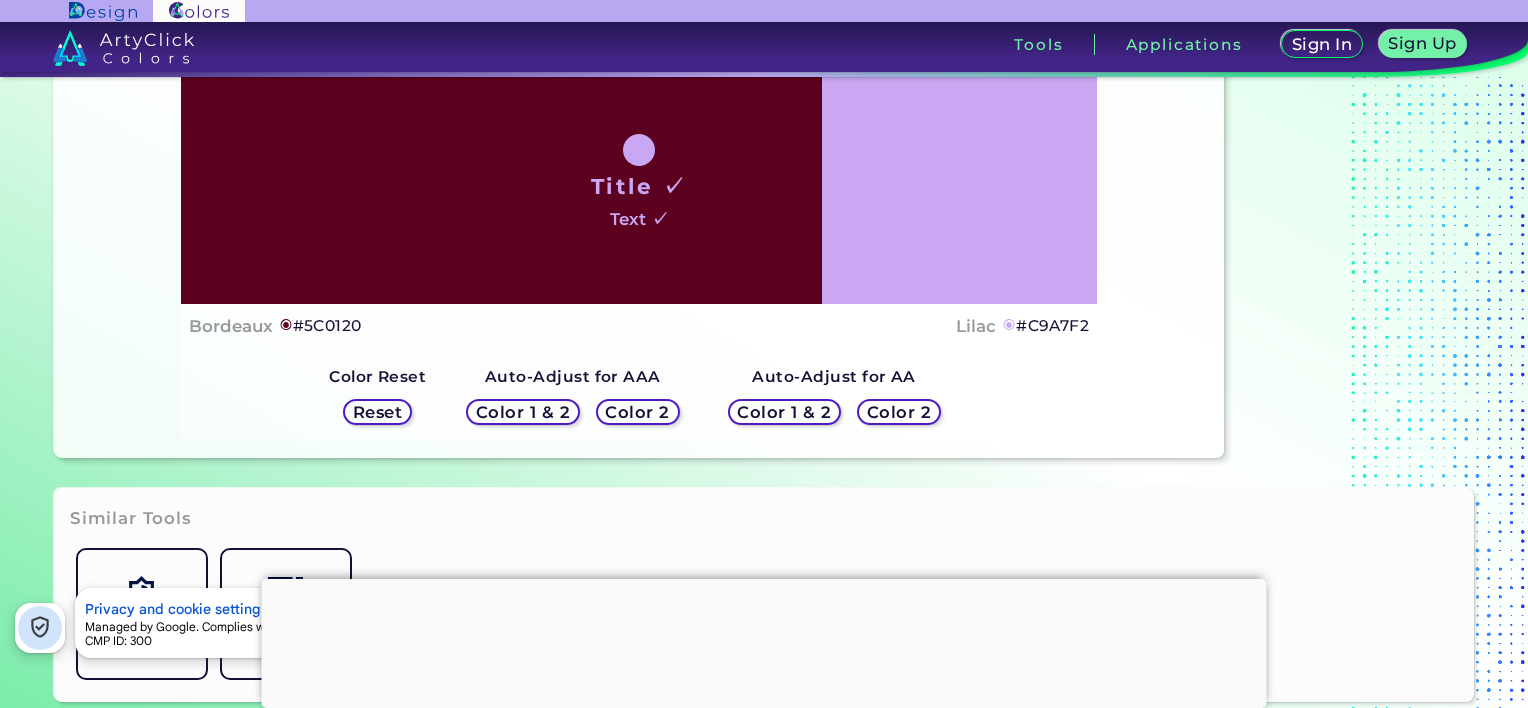 scroll, scrollTop: 296, scrollLeft: 0, axis: vertical 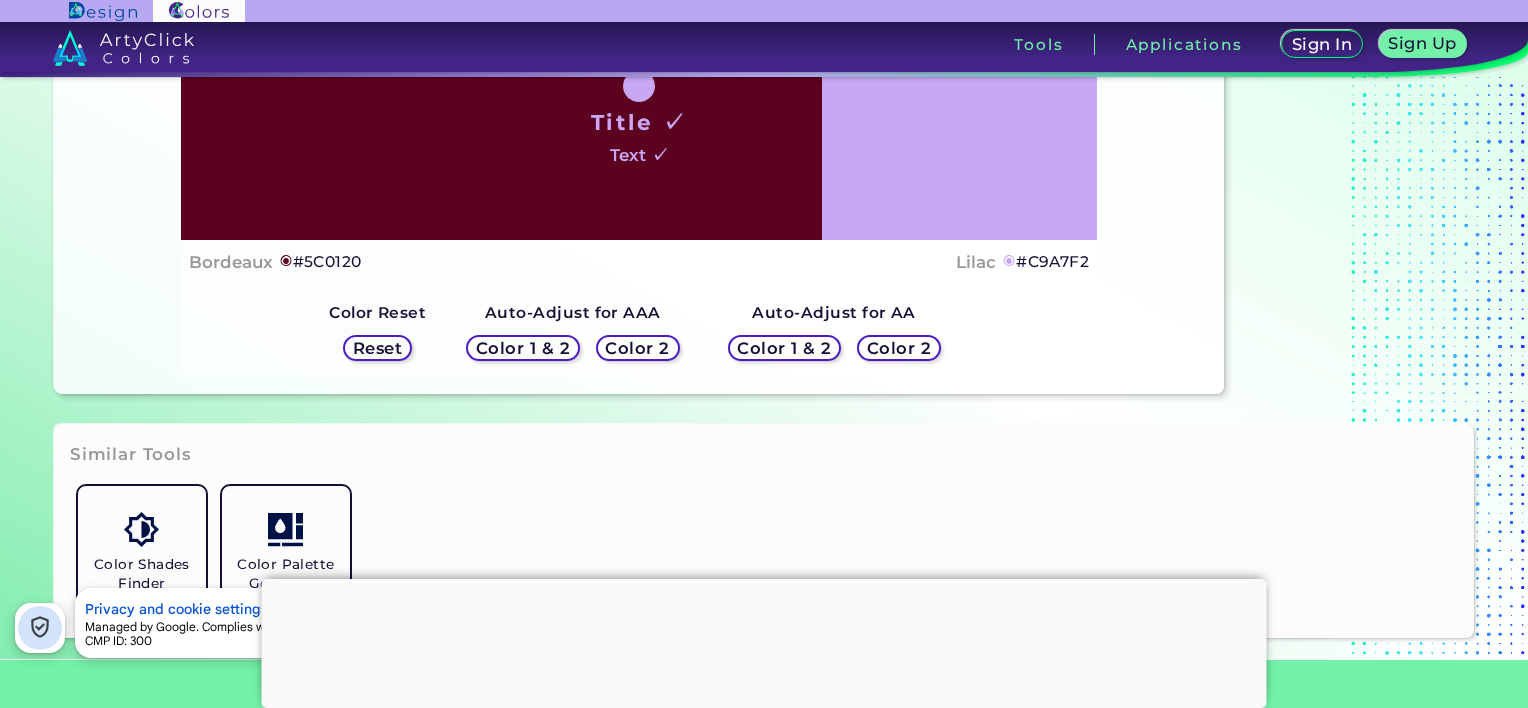 click on "Color 1 & 2" at bounding box center [784, 347] 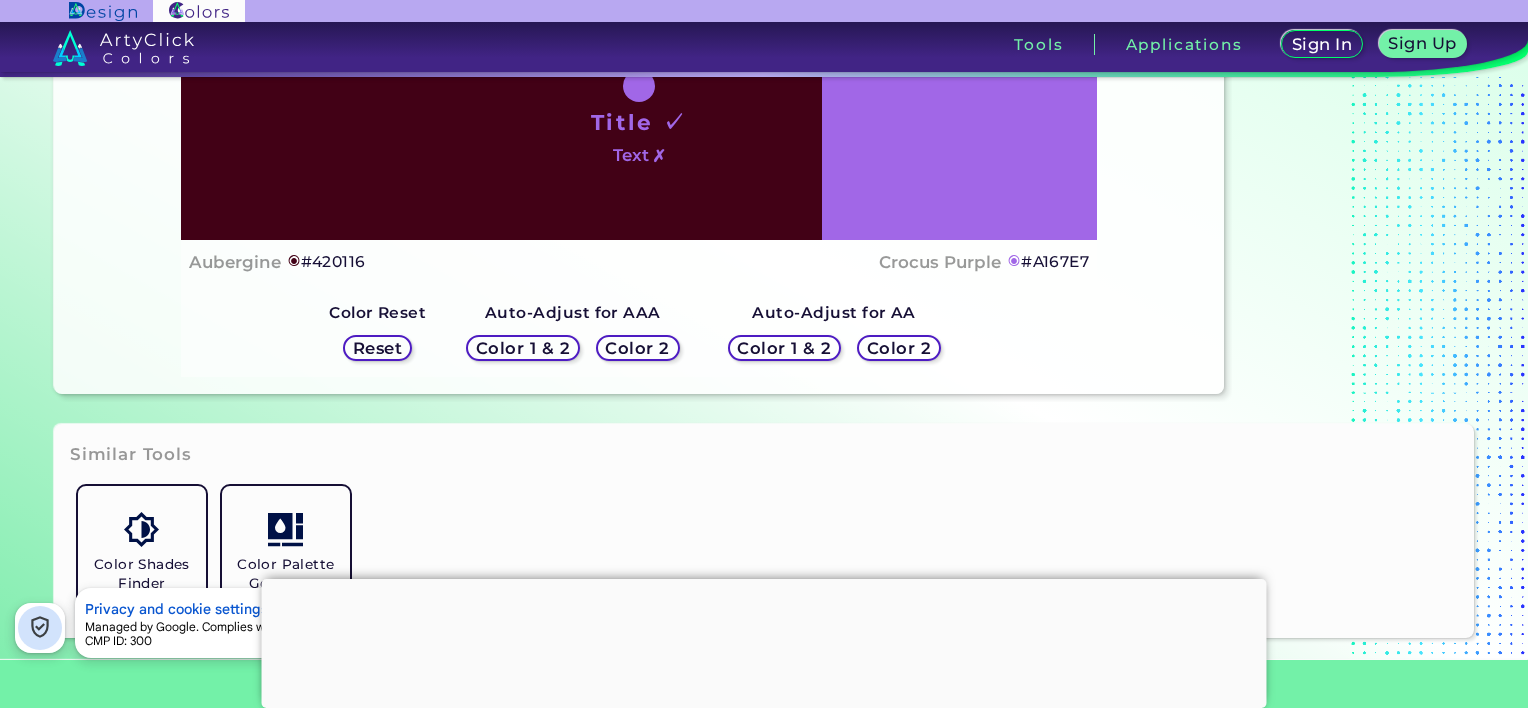 click on "Color 1 & 2" at bounding box center [523, 348] 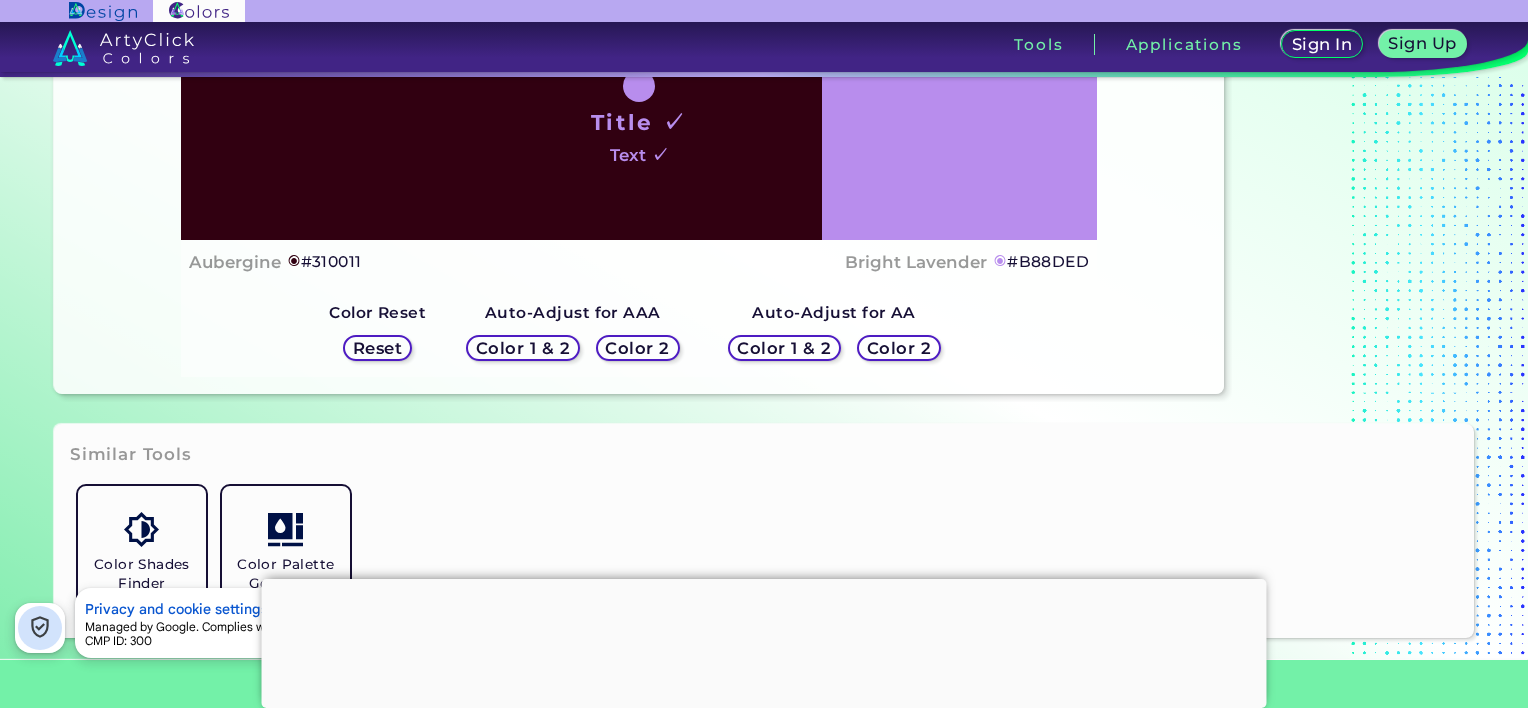 click on "Reset" at bounding box center [377, 348] 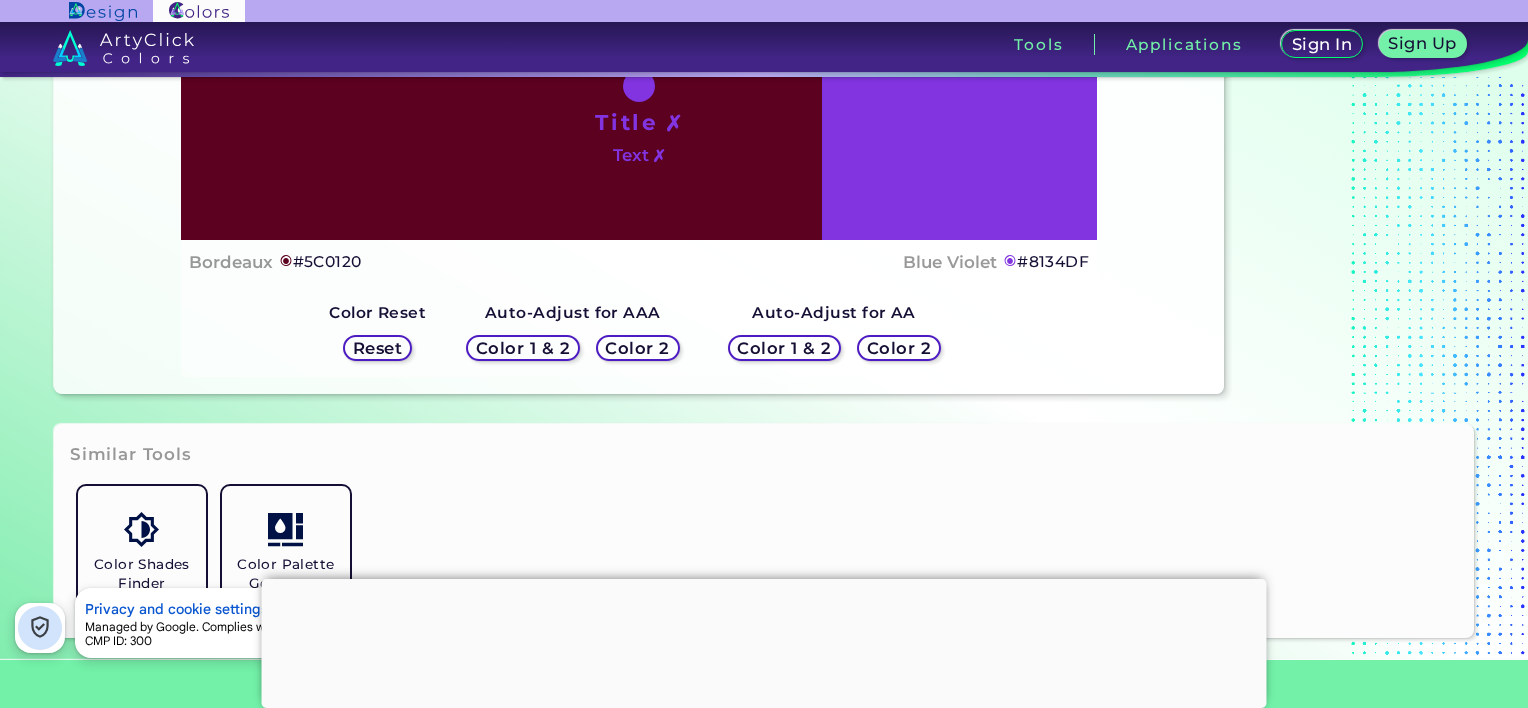 scroll, scrollTop: 0, scrollLeft: 0, axis: both 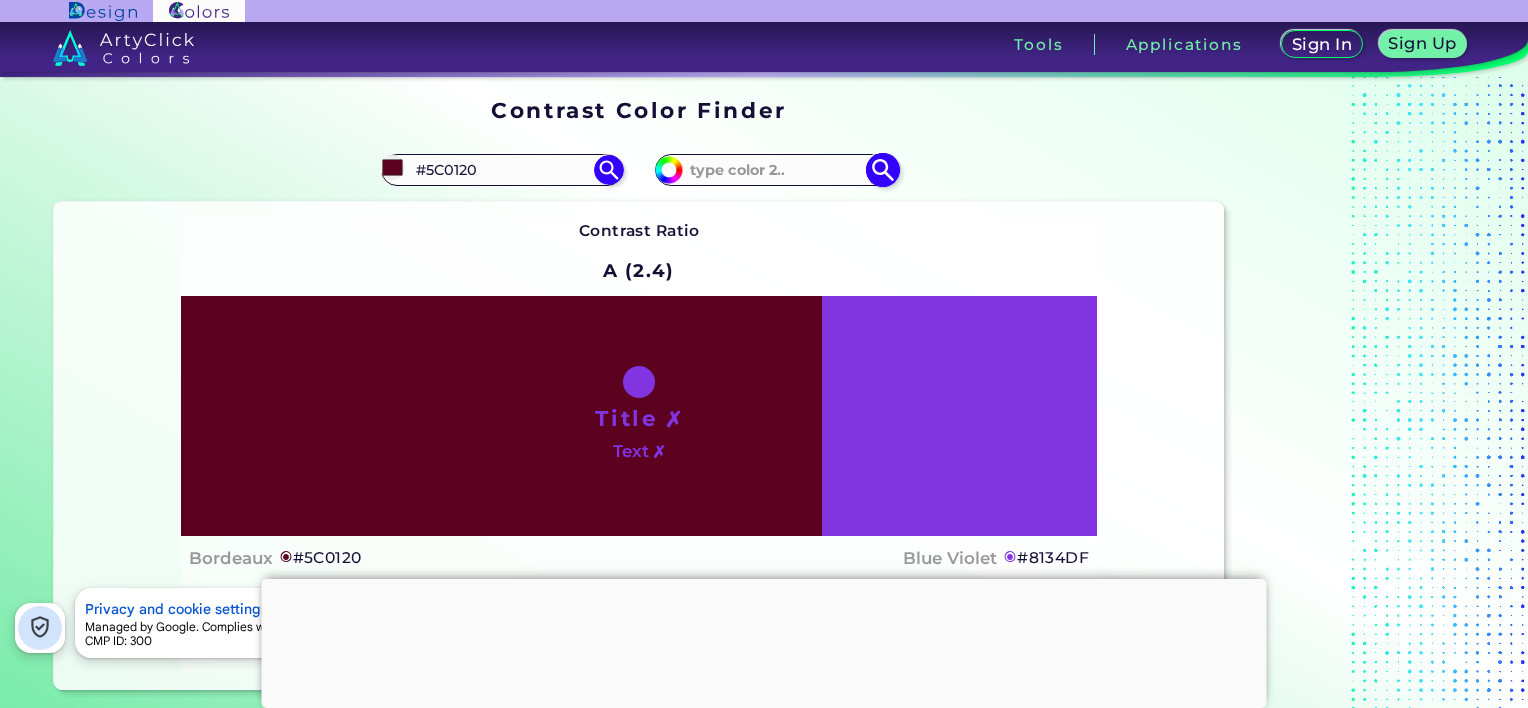 click at bounding box center [776, 169] 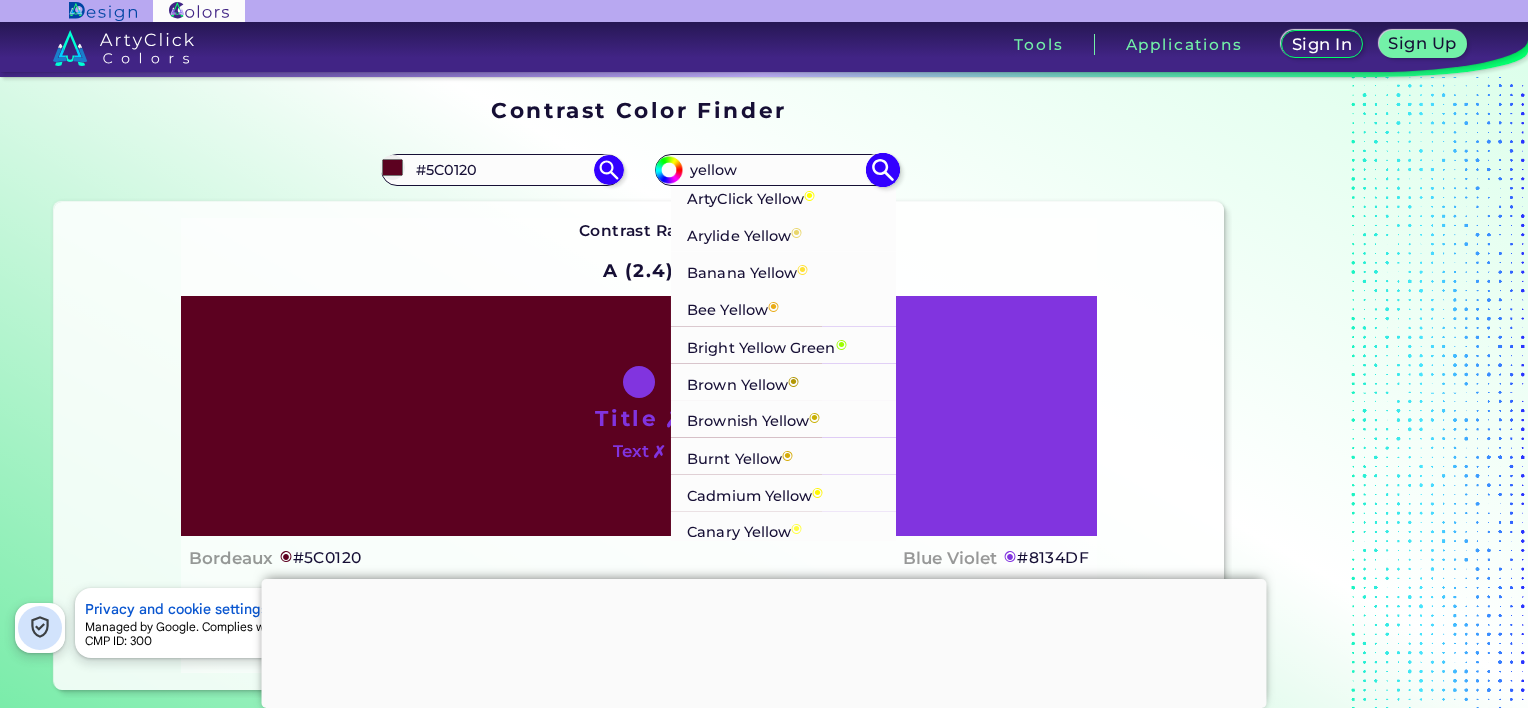 type on "yellow" 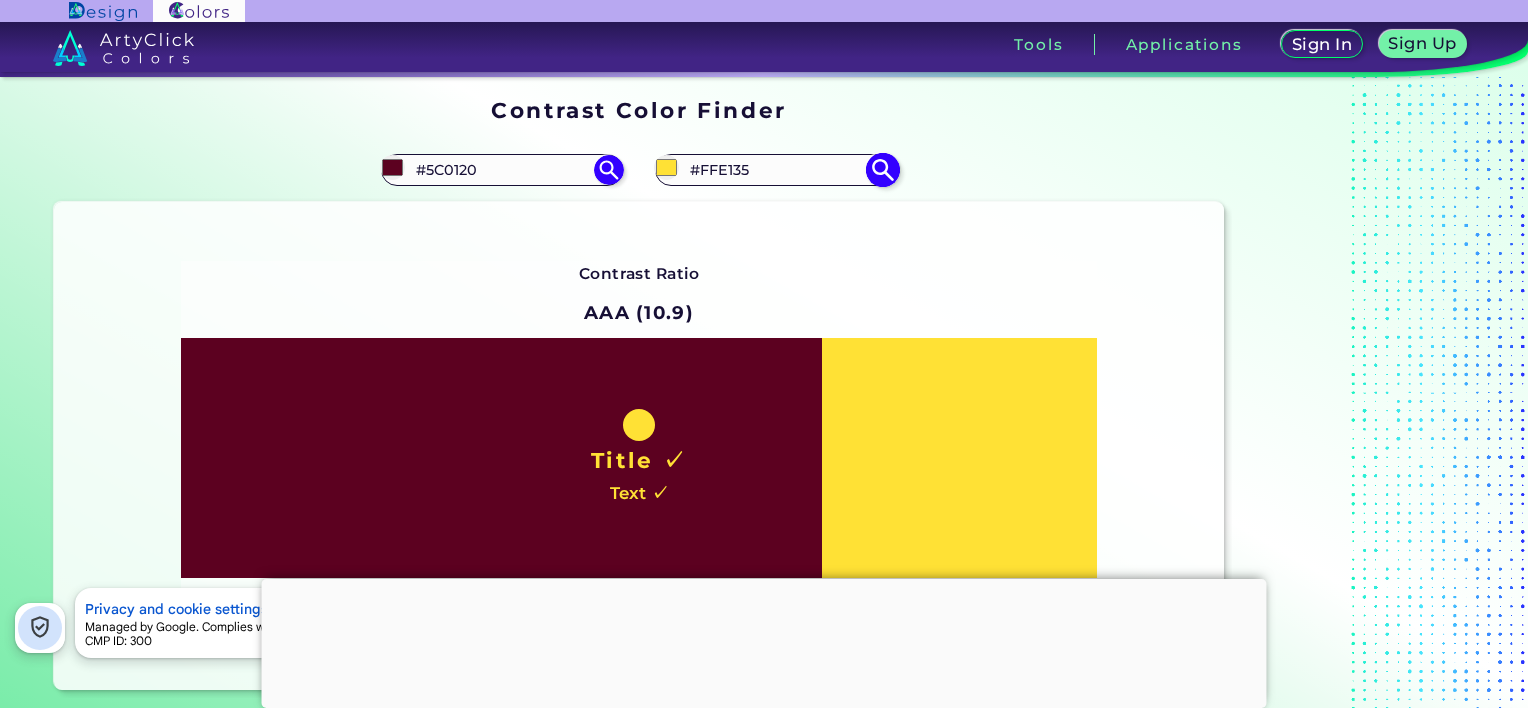 click on "#FFE135" at bounding box center (776, 169) 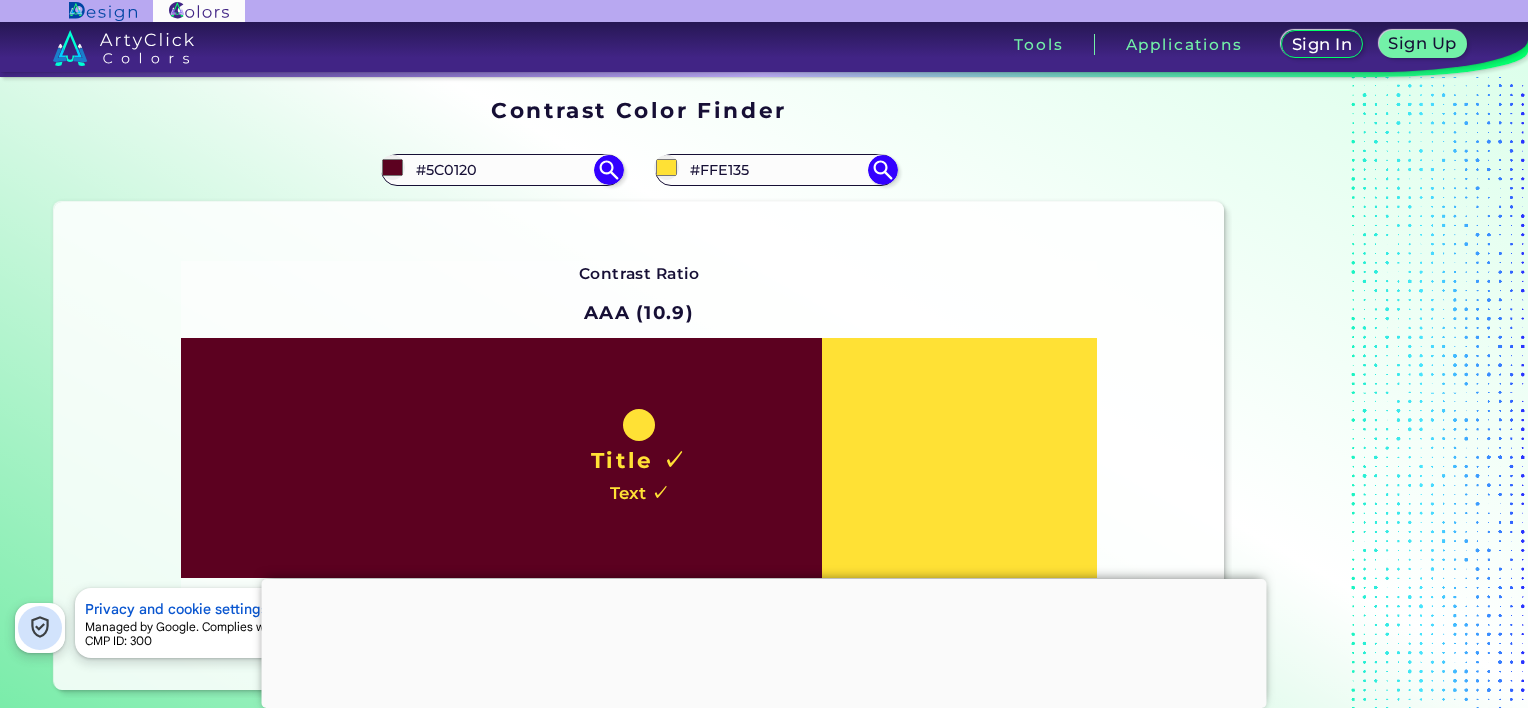 drag, startPoint x: 758, startPoint y: 172, endPoint x: 652, endPoint y: 175, distance: 106.04244 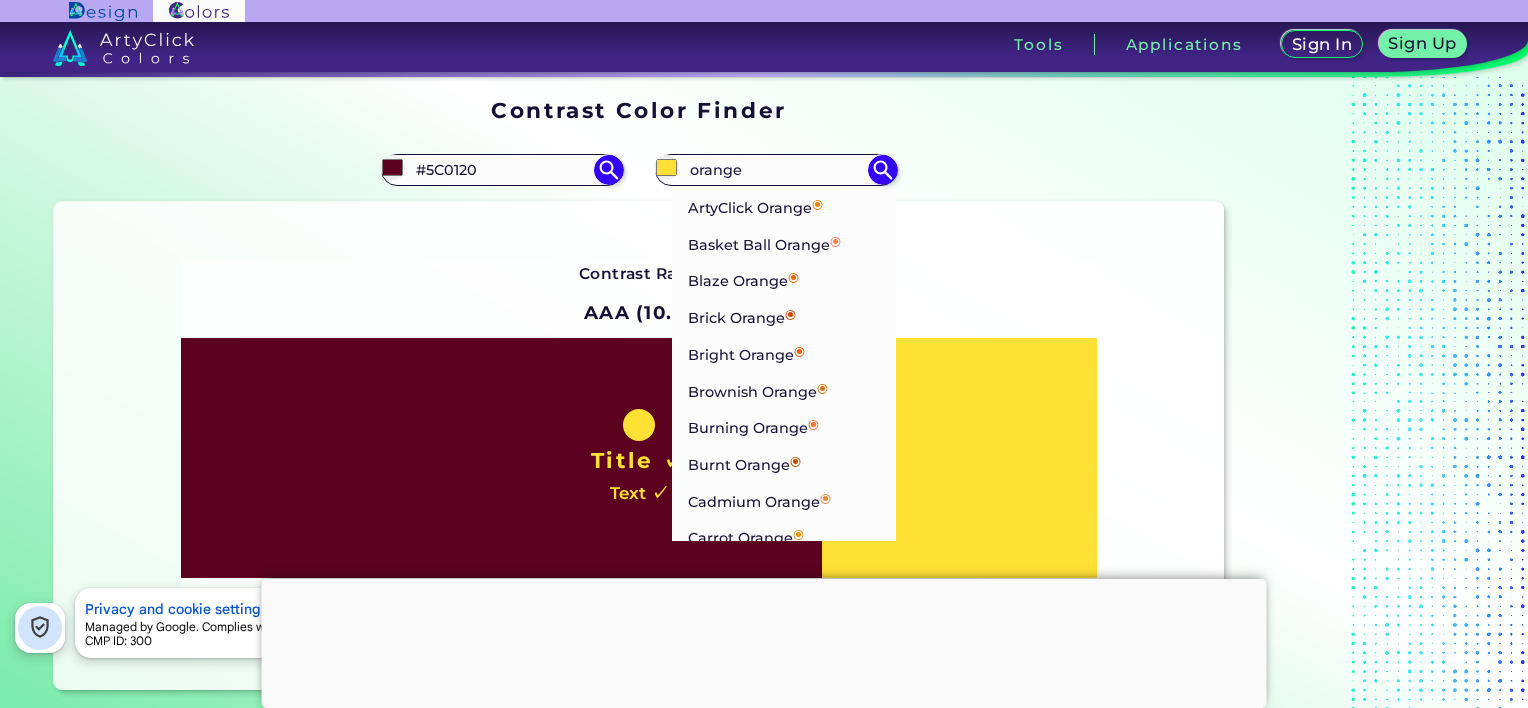 type on "orange" 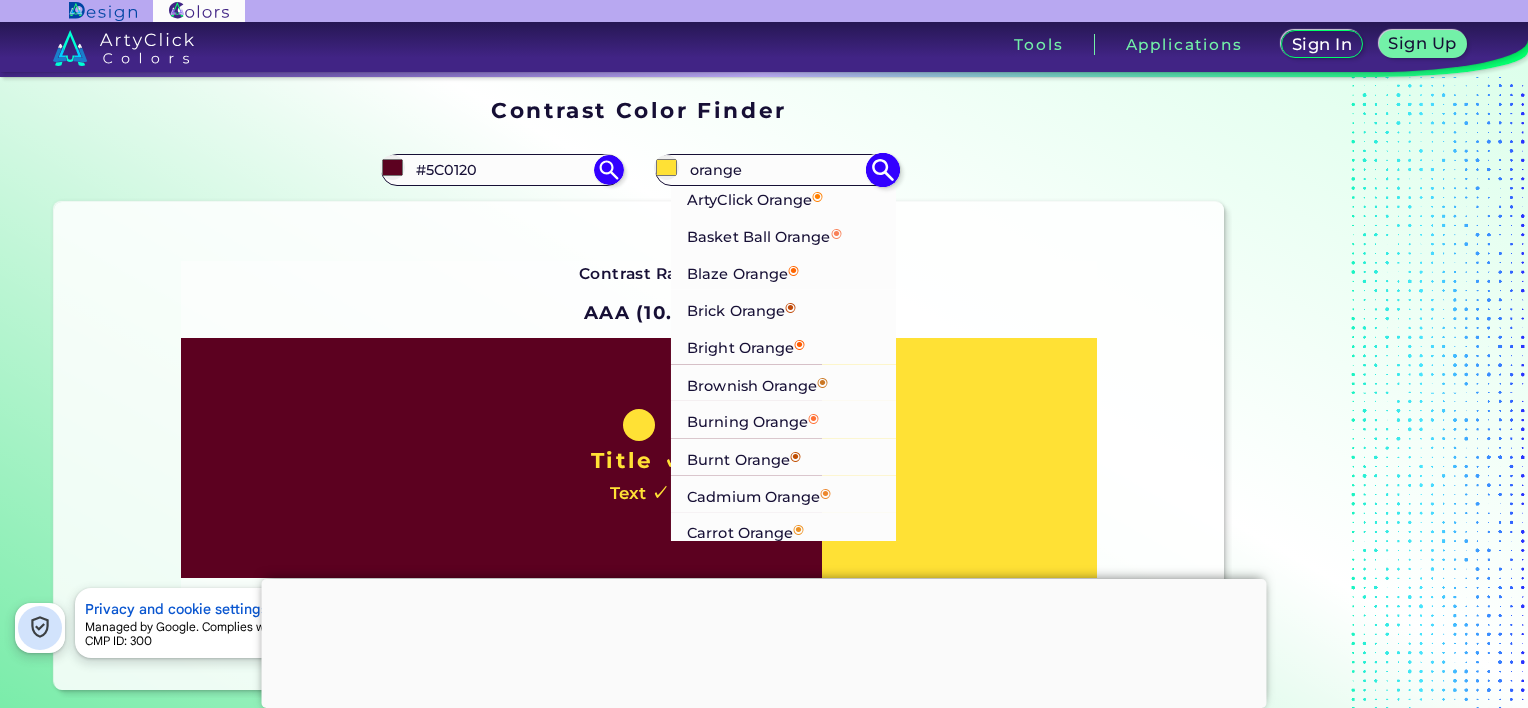 click on "[COLOR]" at bounding box center [755, 197] 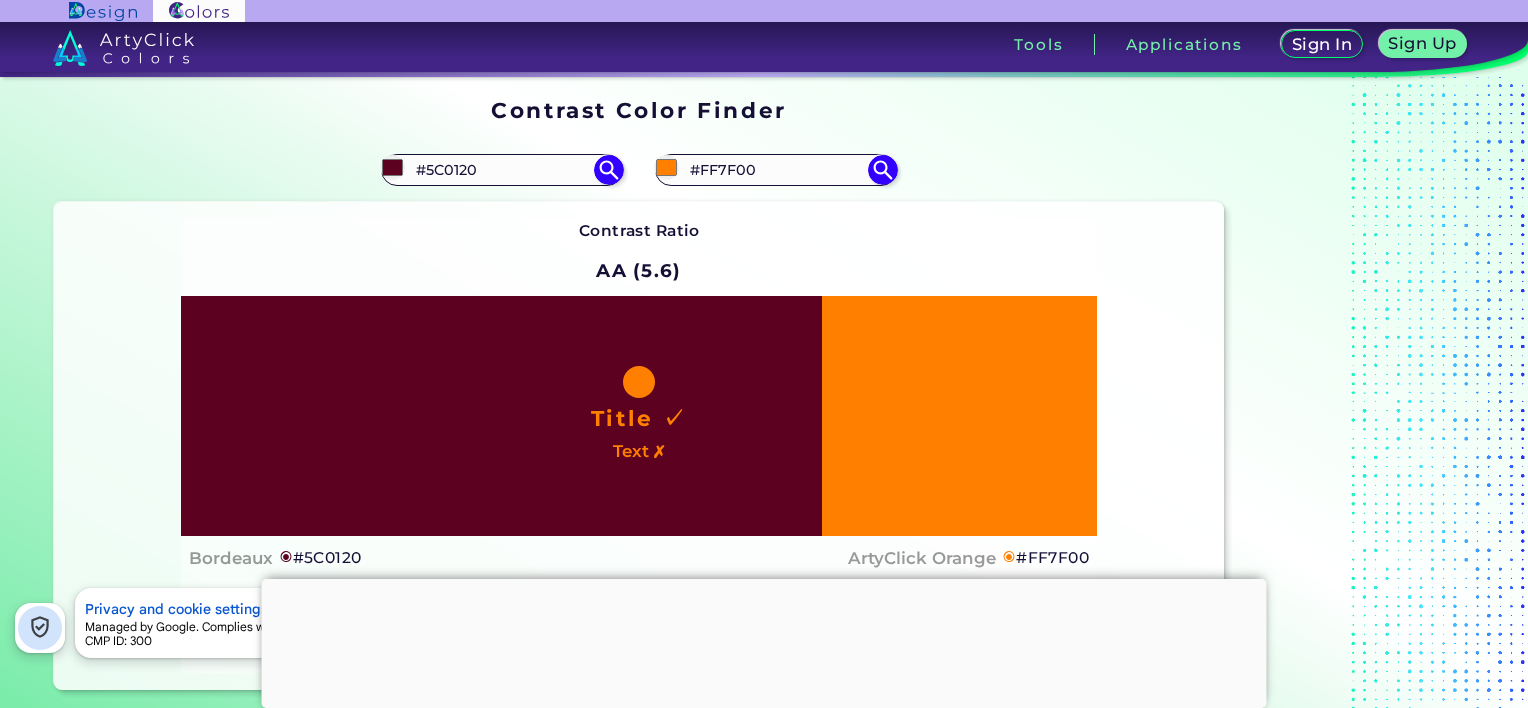 drag, startPoint x: 773, startPoint y: 174, endPoint x: 684, endPoint y: 187, distance: 89.94443 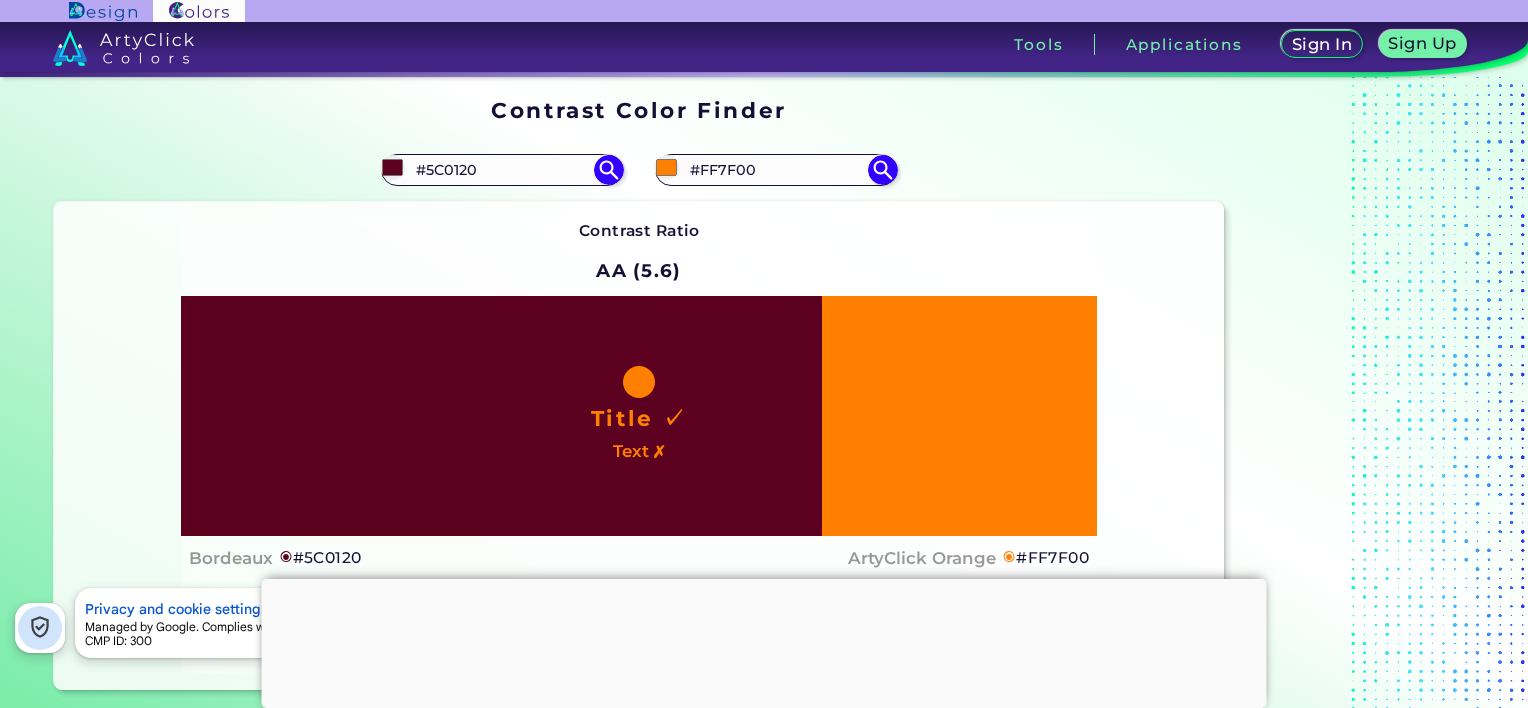 click on "#ff7f00
#FF7F00
ArtyClick Orange   ◉ Basket Ball Orange   ◉ Blaze Orange   ◉ Brick Orange   ◉ Bright Orange   ◉ Brownish Orange   ◉ Burning Orange   ◉ Burnt Orange   ◉ Cadmium Orange   ◉ Carrot Orange   ◉ Dark Orange   ◉ Deep Orange   ◉ Dirty Orange   ◉ Dull Orange   ◉ Dusty Orange   ◉ Faded Orange   ◉ Fiery Orange   ◉ Halloween Orange   ◉ International Orange   ◉ Light Orange   ◉ Mango Orange   ◉ Orange Brown   ◉ Orange Gold   ◉ Orange Peel   ◉ Orange Salmon   ◉ Orangey Red   ◉ Orangey Yellow   ◉ Pale Orange   ◉ Papaya Orange   ◉ Pastel Orange   ◉ Peach Orange   ◉ Persian Orange   ◉ Pinkish Orange   ◉ Portland Orange   ◉ Pumpkin Orange   ◉ Red Orange   ◉ Reddish Orange   ◉ Rust Orange" at bounding box center [931, 170] 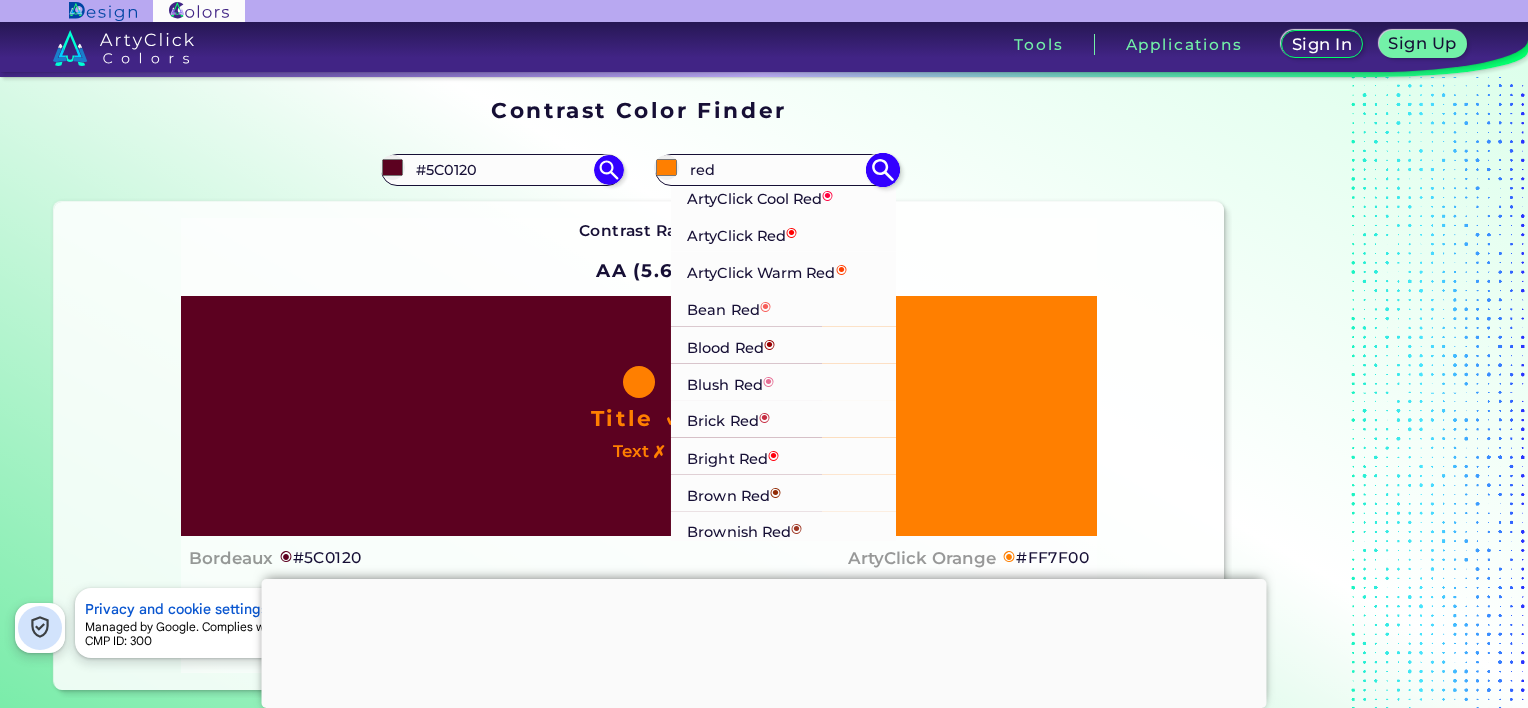 type on "red" 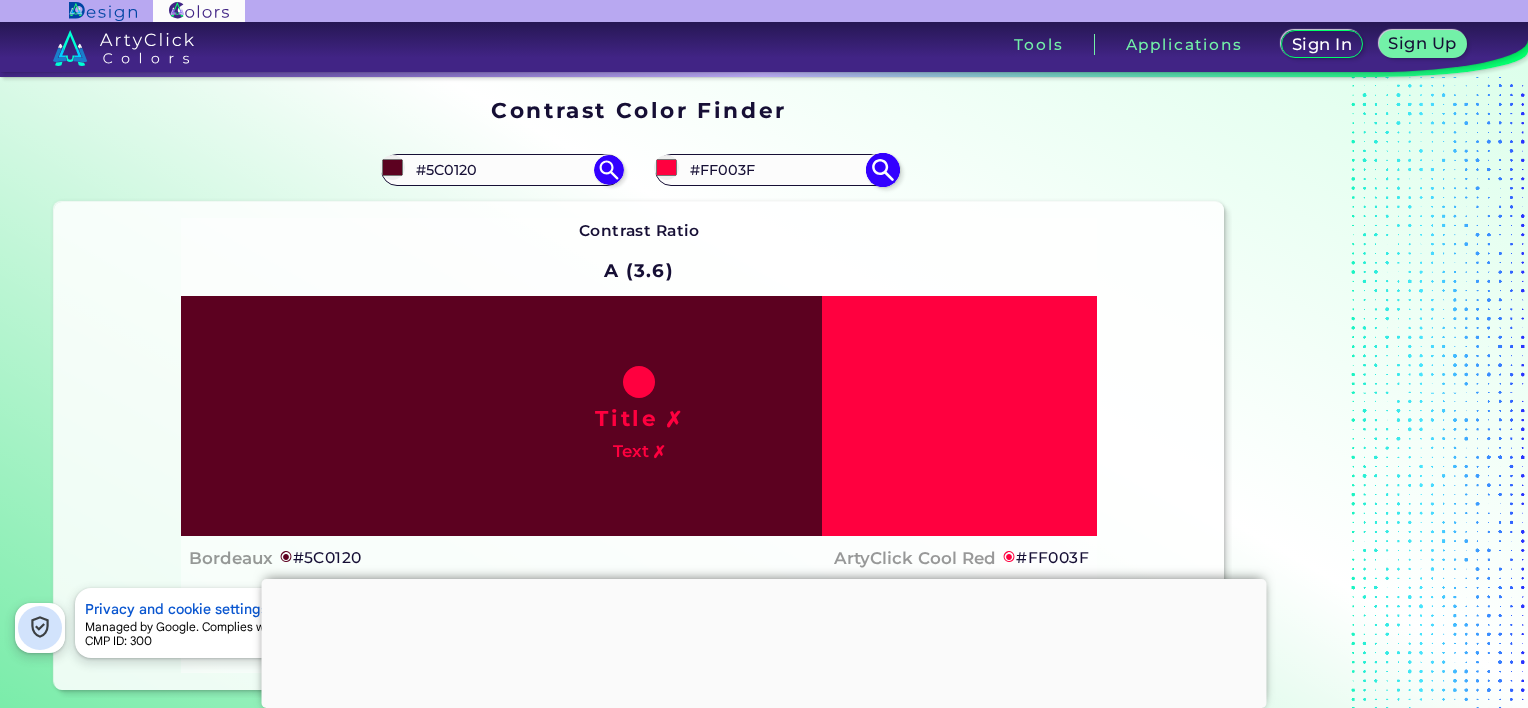 click on "#FF003F" at bounding box center (776, 169) 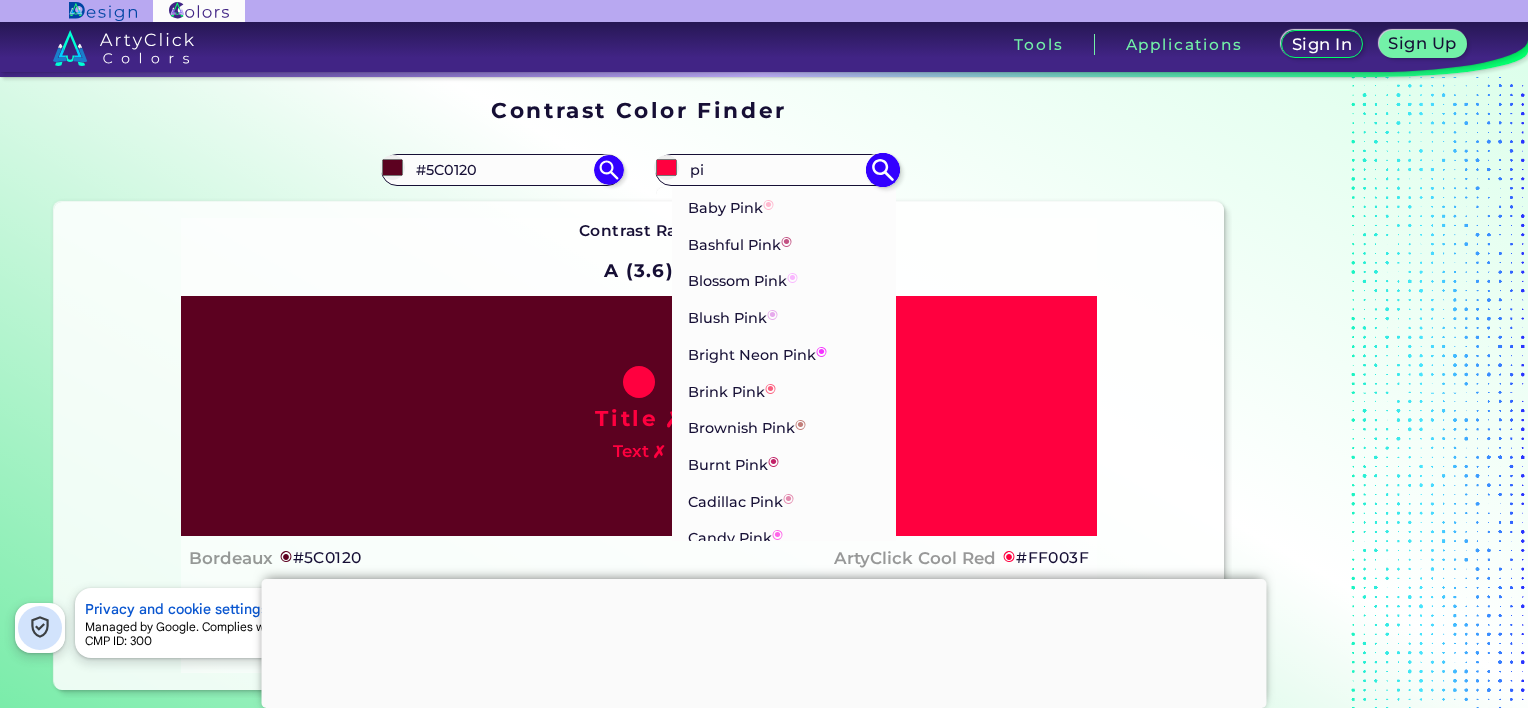 type on "p" 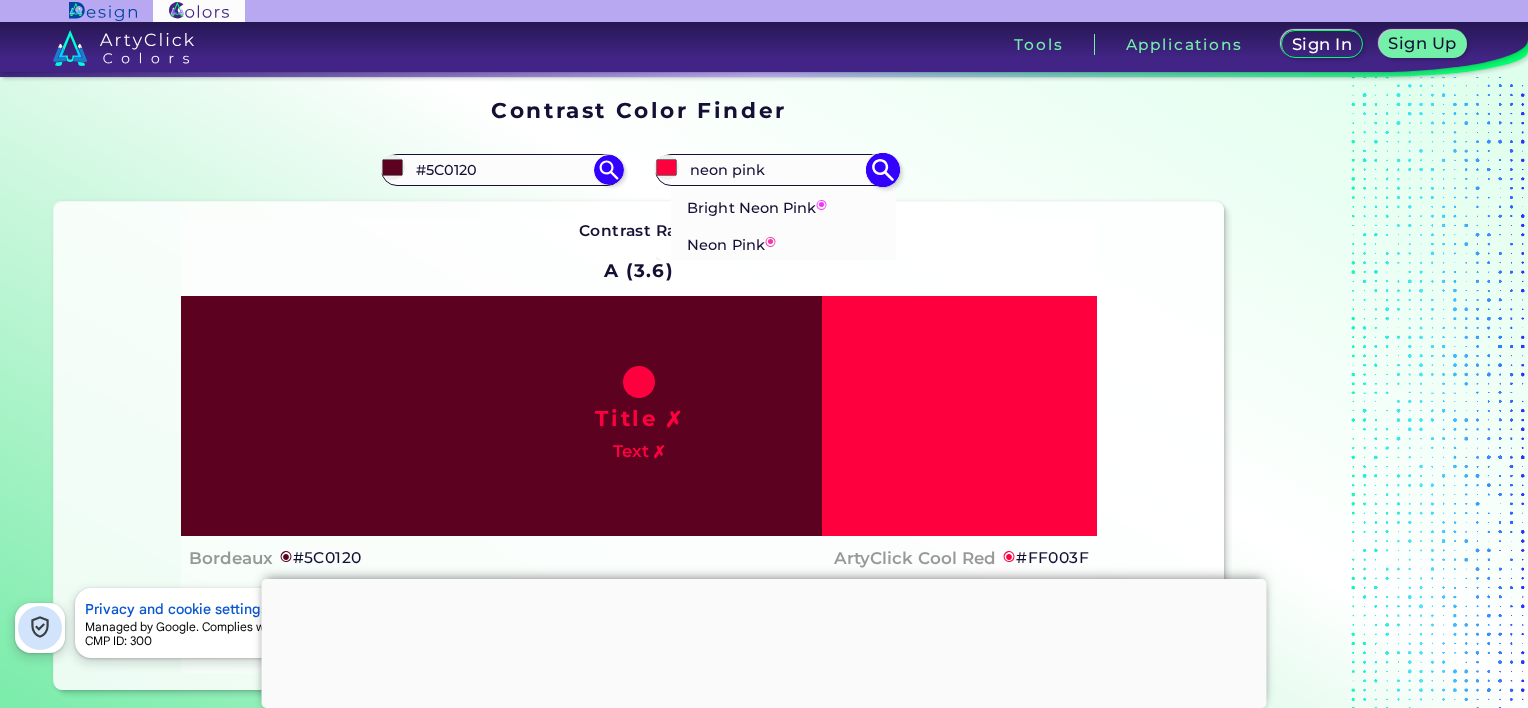 type on "neon pink" 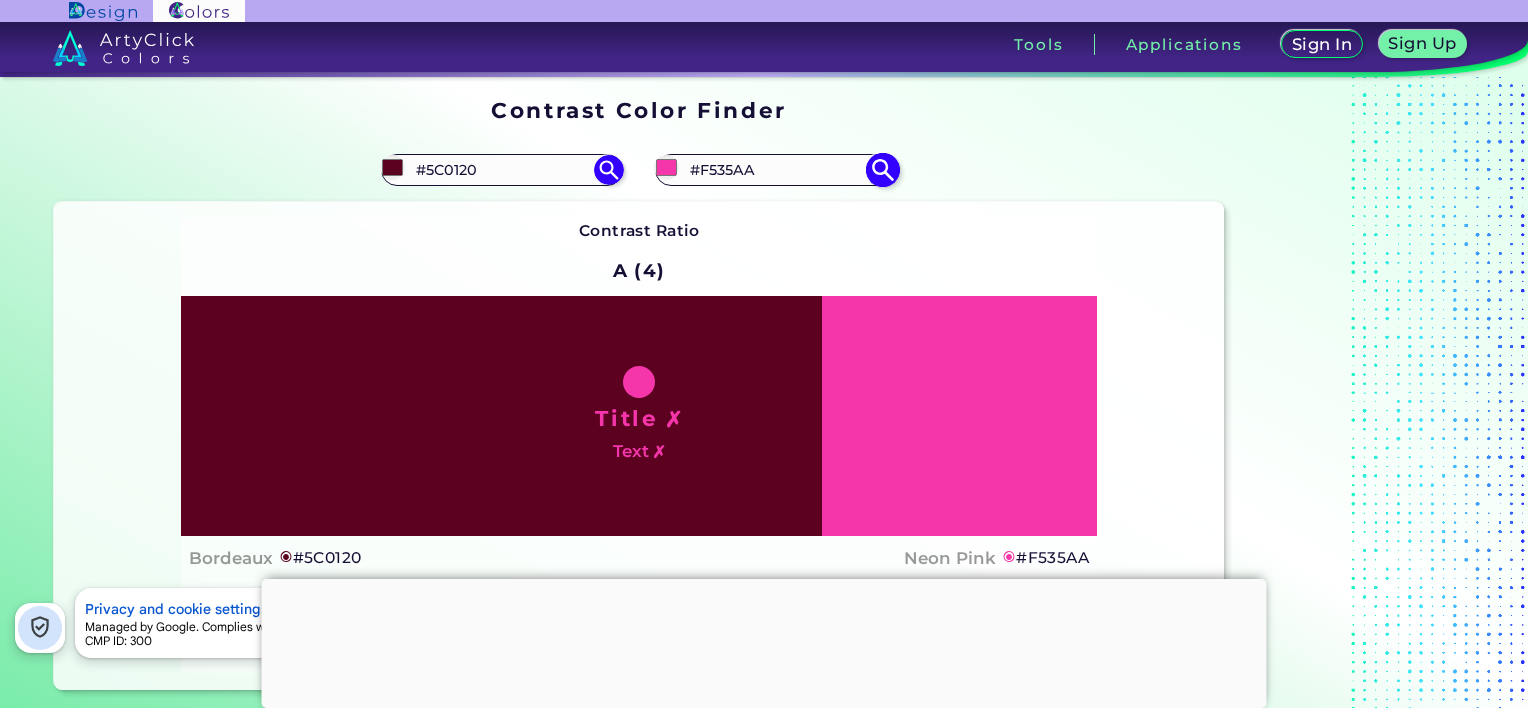 click on "#F535AA" at bounding box center (776, 169) 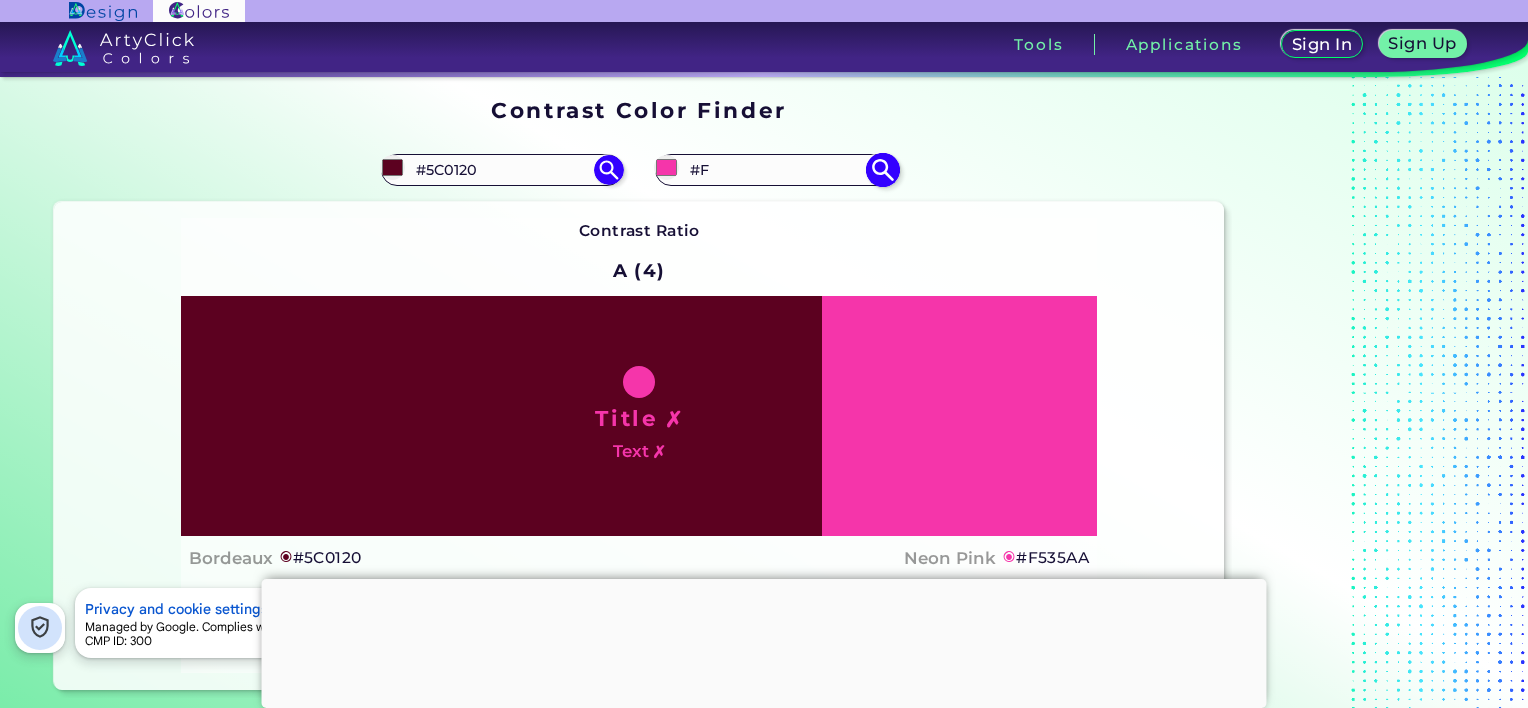 type on "#" 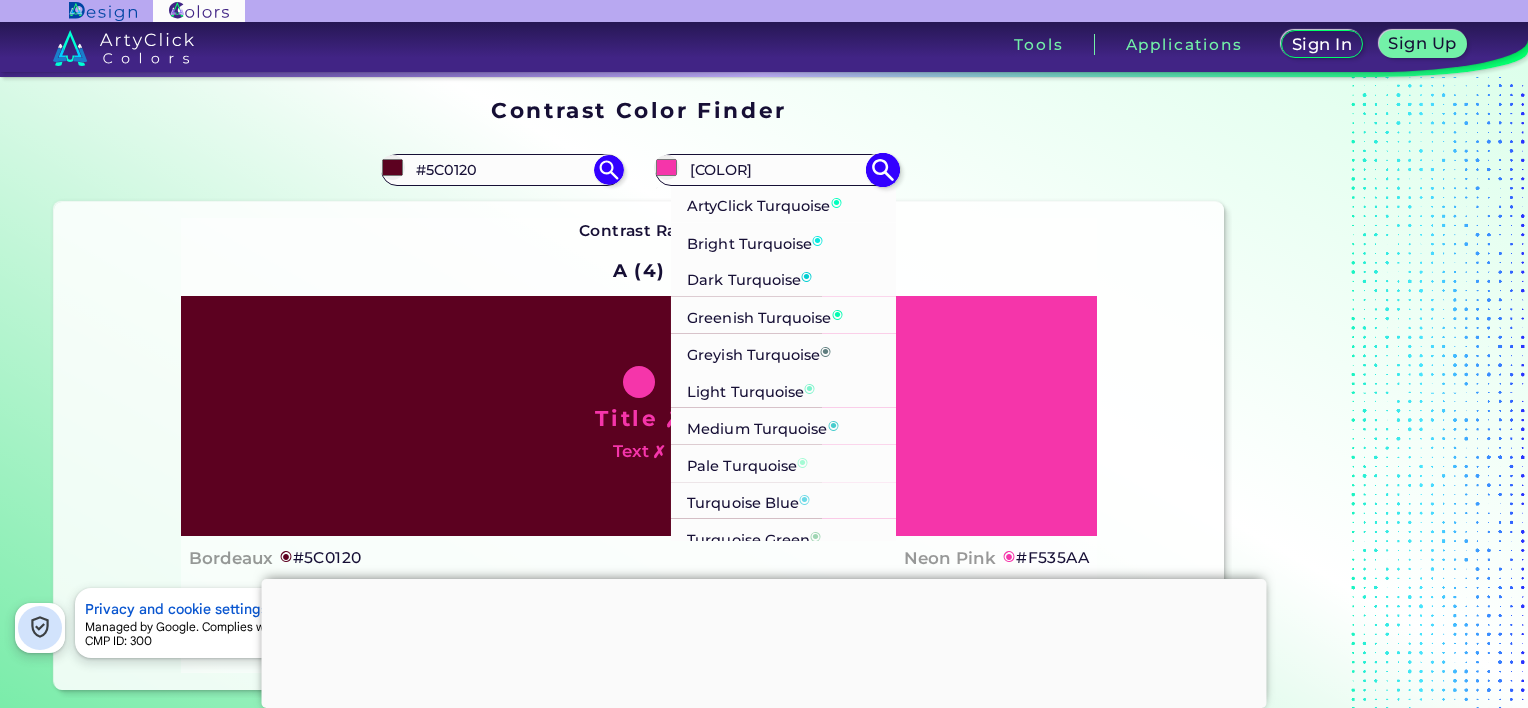 type on "[COLOR]" 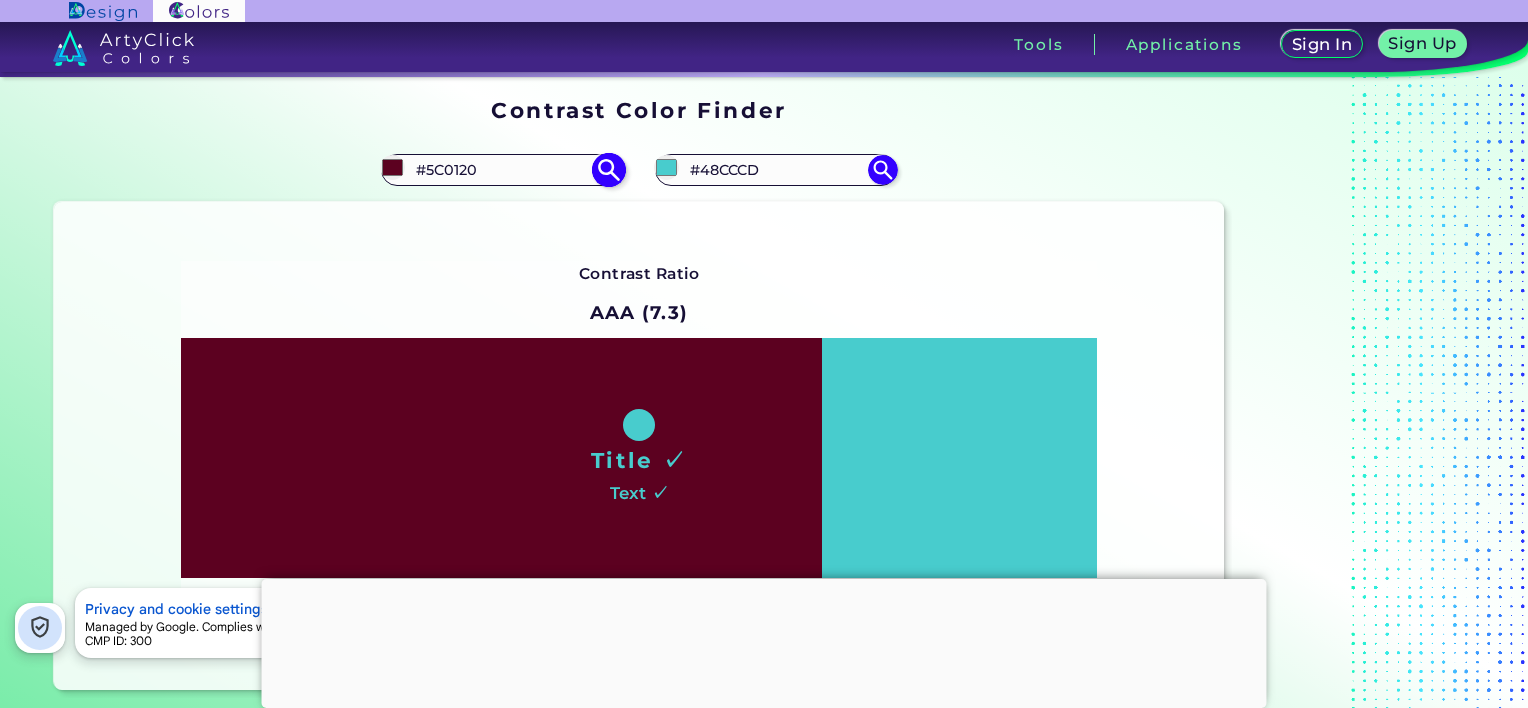 click on "#5C0120" at bounding box center [502, 169] 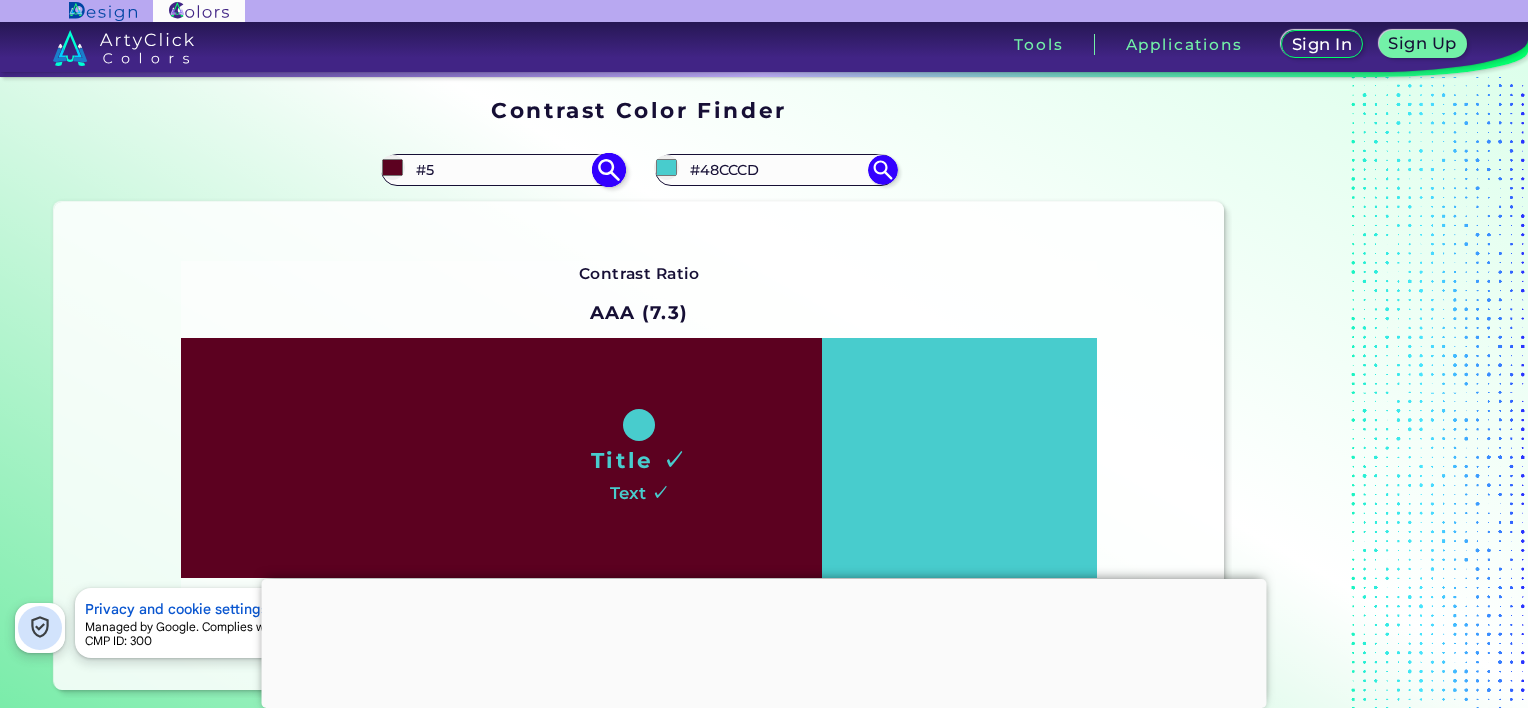 type on "#" 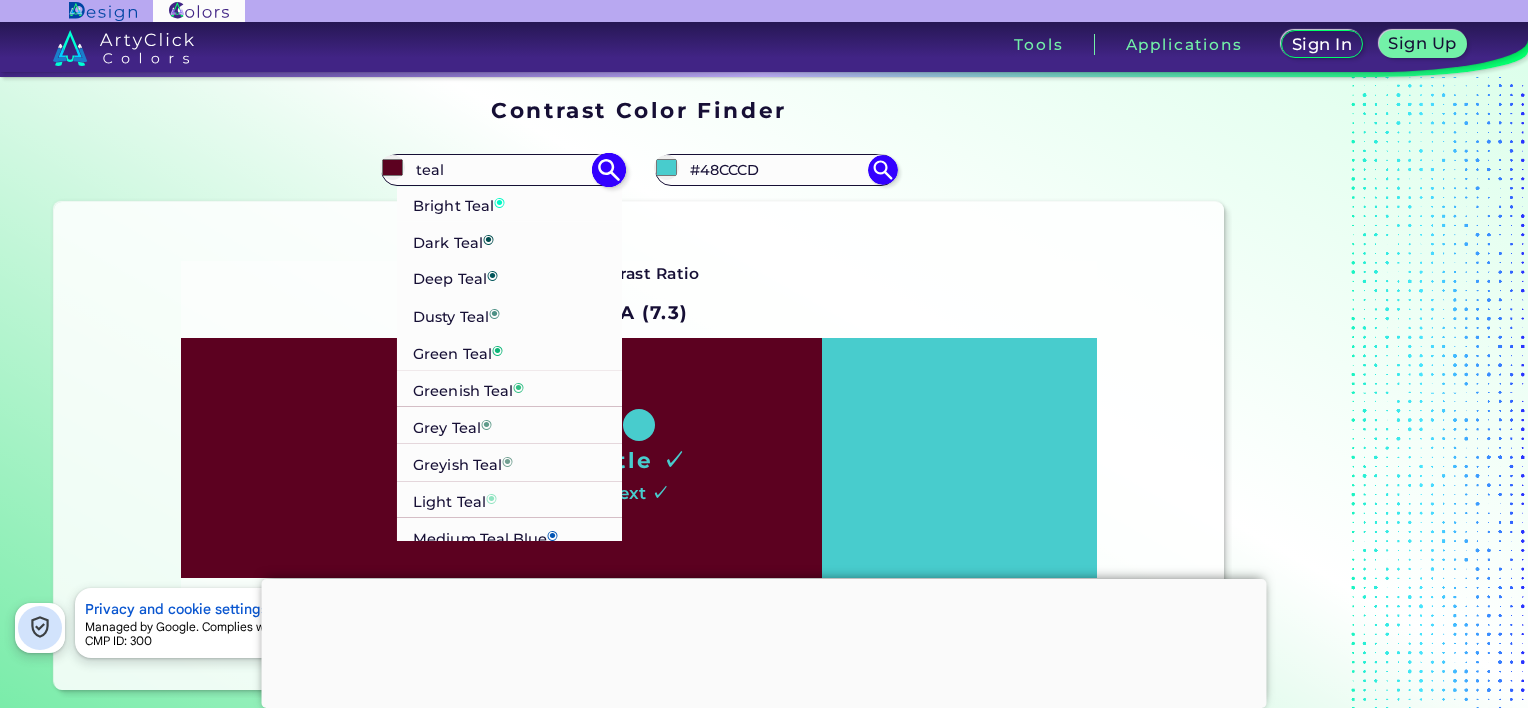 type on "teal" 